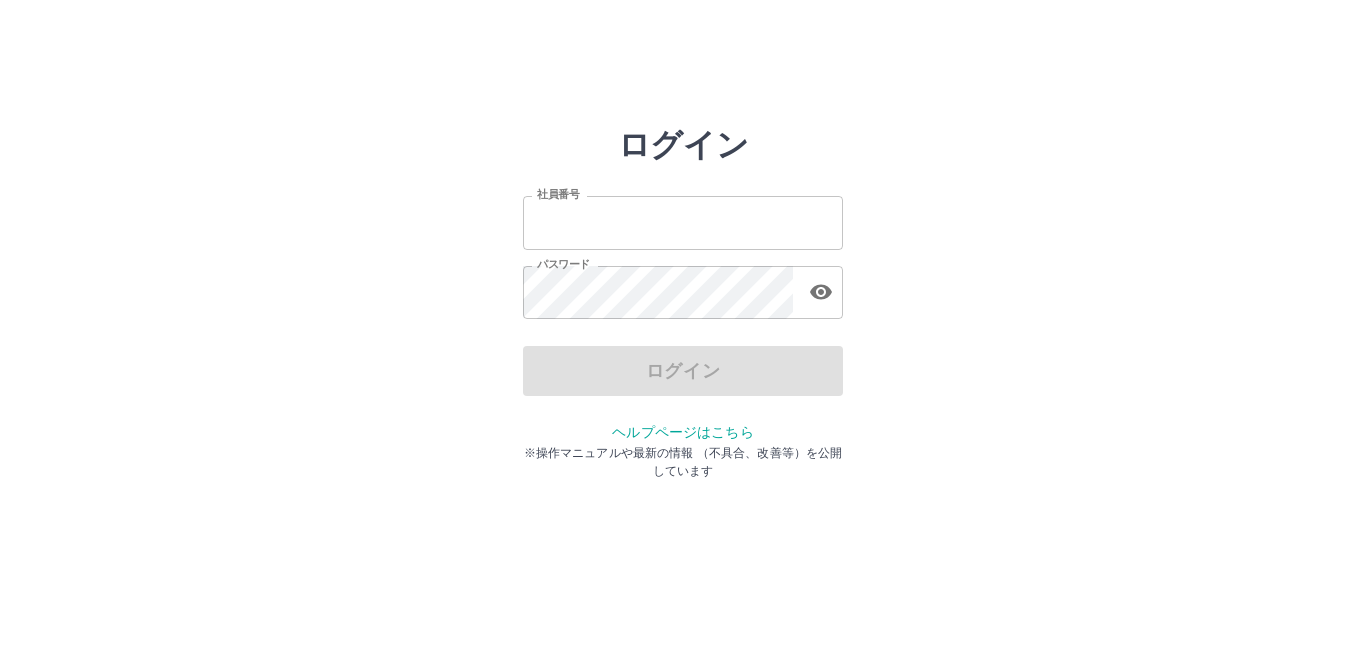 scroll, scrollTop: 0, scrollLeft: 0, axis: both 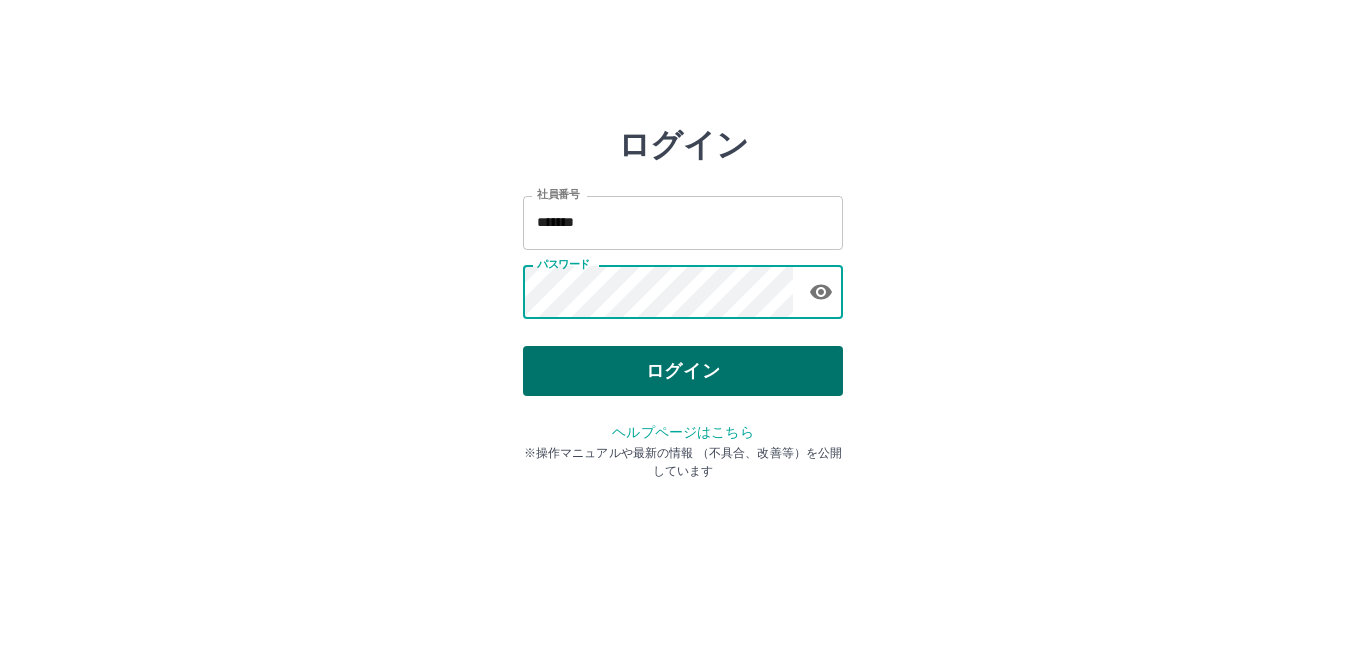 click on "ログイン" at bounding box center [683, 371] 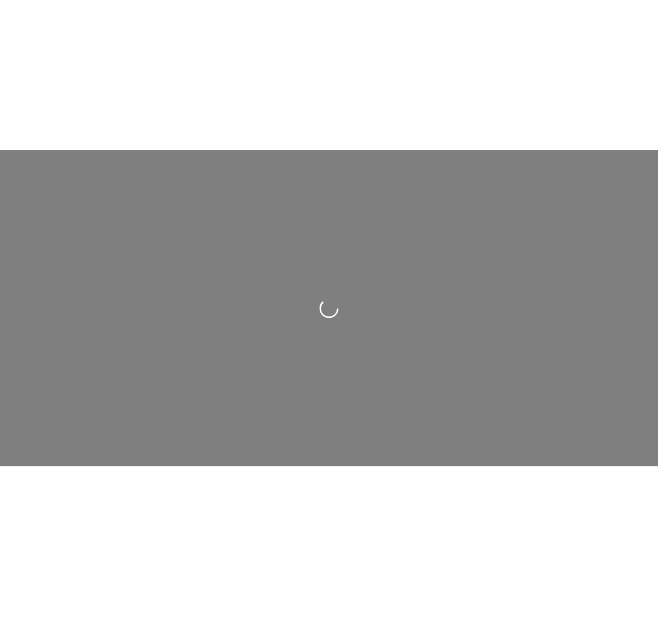 scroll, scrollTop: 0, scrollLeft: 0, axis: both 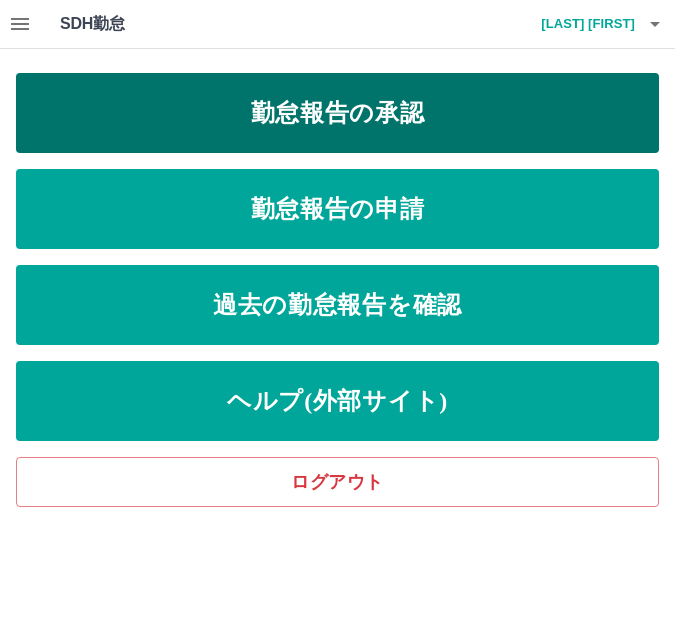 click on "勤怠報告の承認" at bounding box center [337, 113] 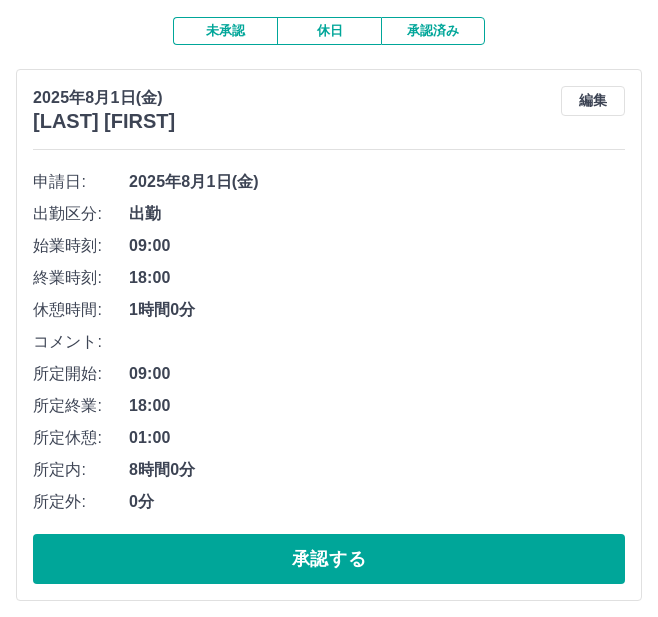 scroll, scrollTop: 200, scrollLeft: 0, axis: vertical 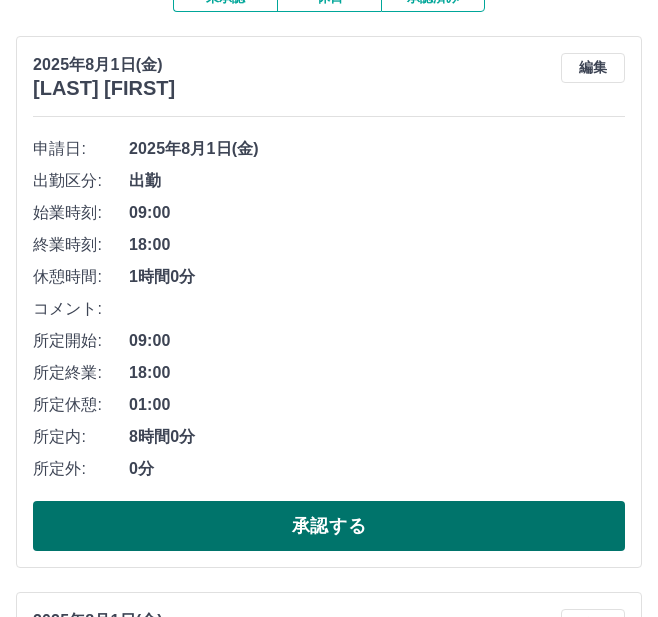 click on "承認する" at bounding box center (329, 526) 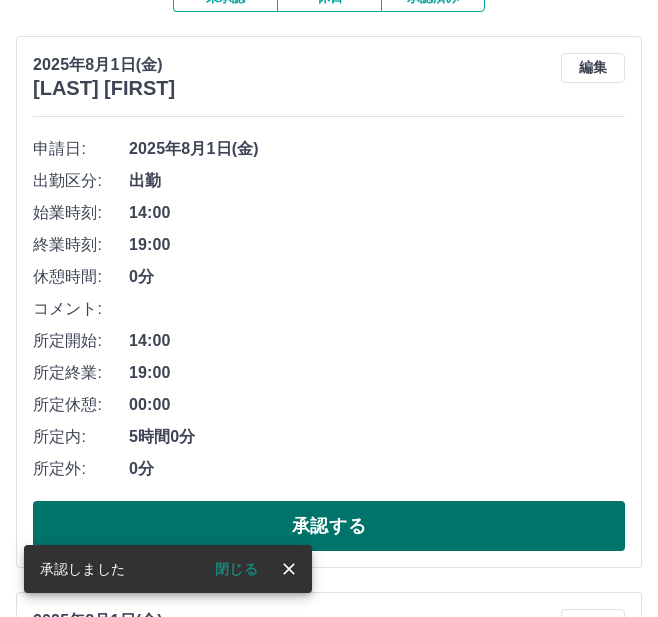 click on "承認する" at bounding box center [329, 526] 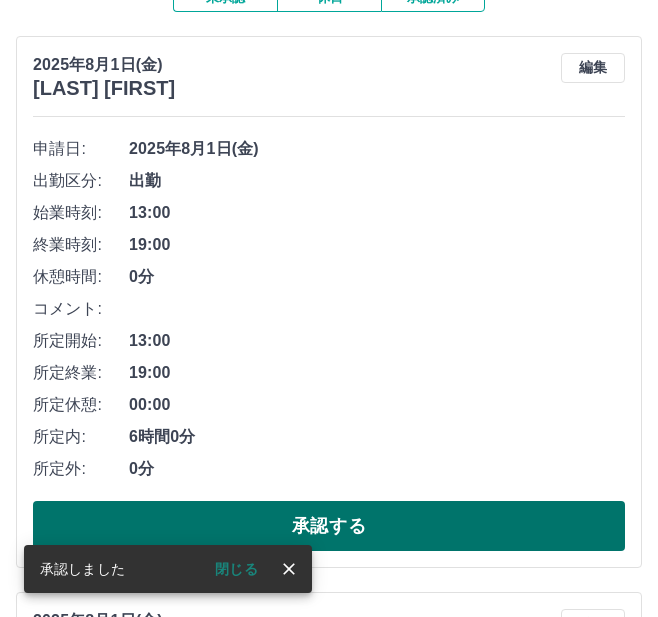 click on "承認する" at bounding box center (329, 526) 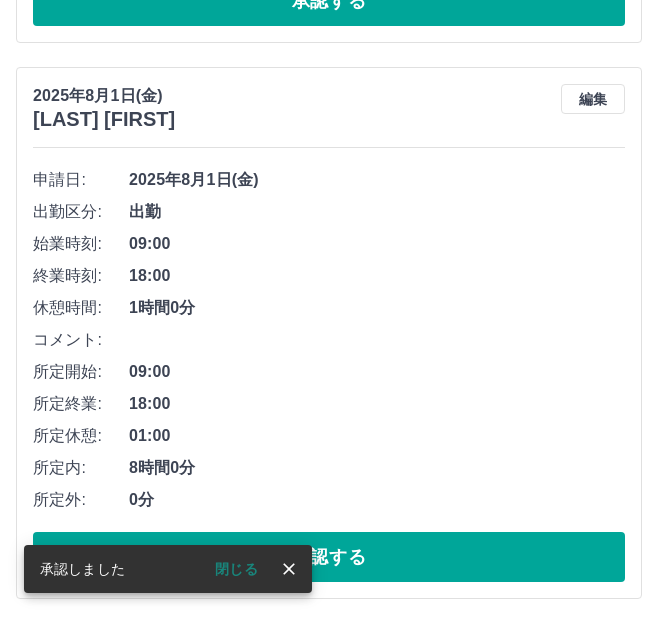 scroll, scrollTop: 733, scrollLeft: 0, axis: vertical 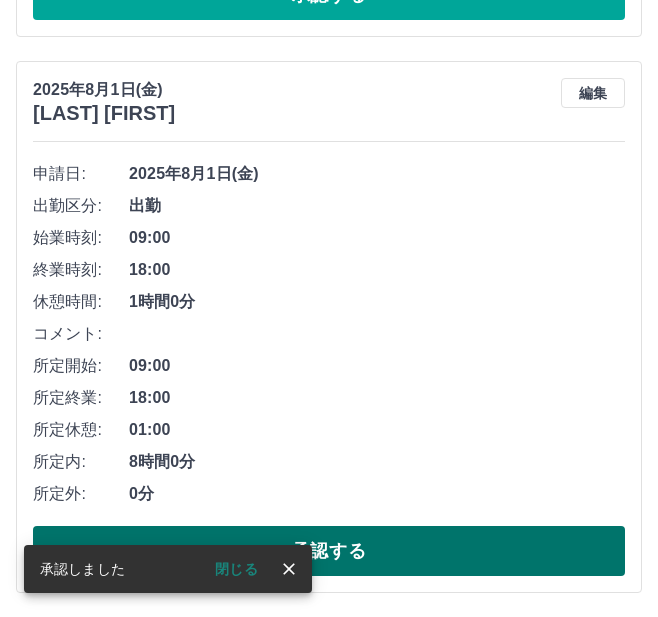 click on "承認する" at bounding box center [329, 551] 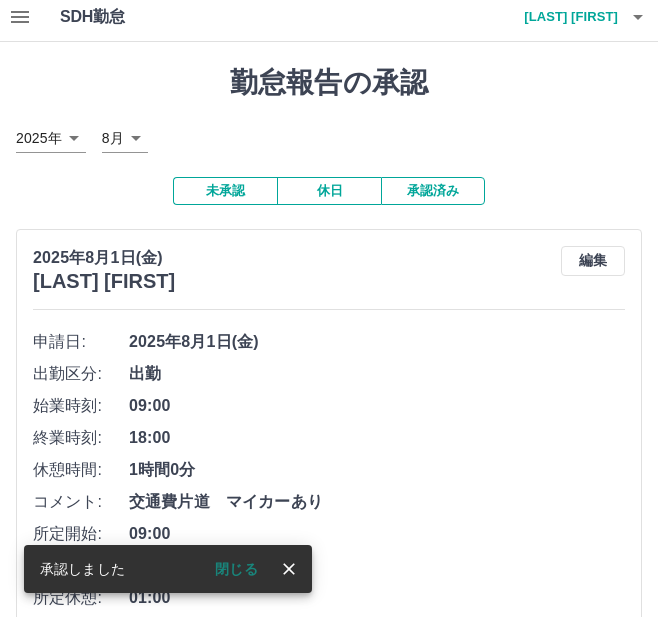 scroll, scrollTop: 0, scrollLeft: 0, axis: both 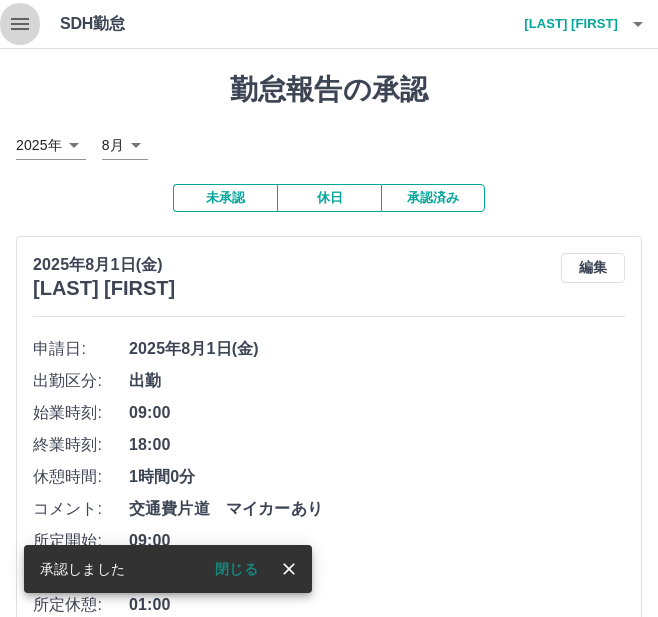 click 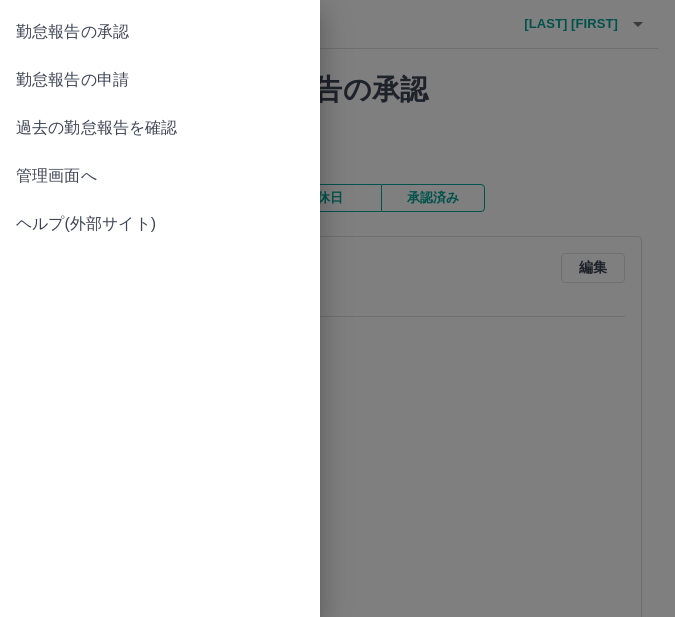 click on "勤怠報告の申請" at bounding box center (160, 80) 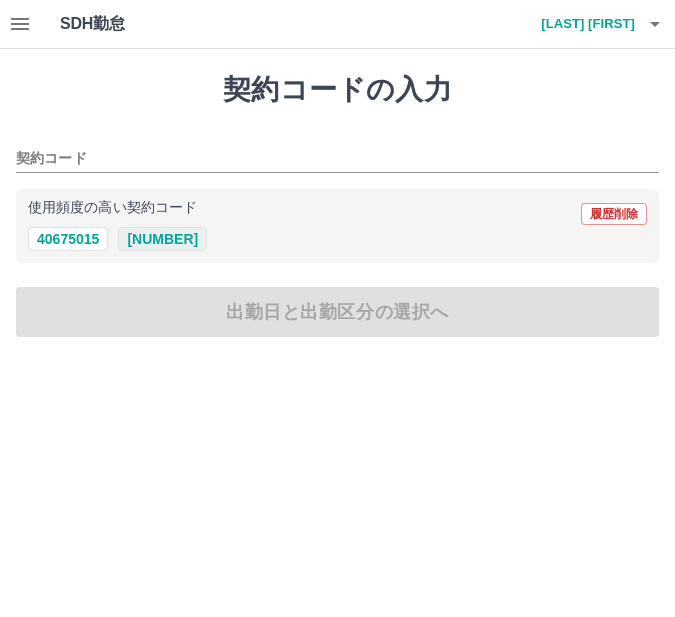 click on "[NUMBER]" at bounding box center [162, 239] 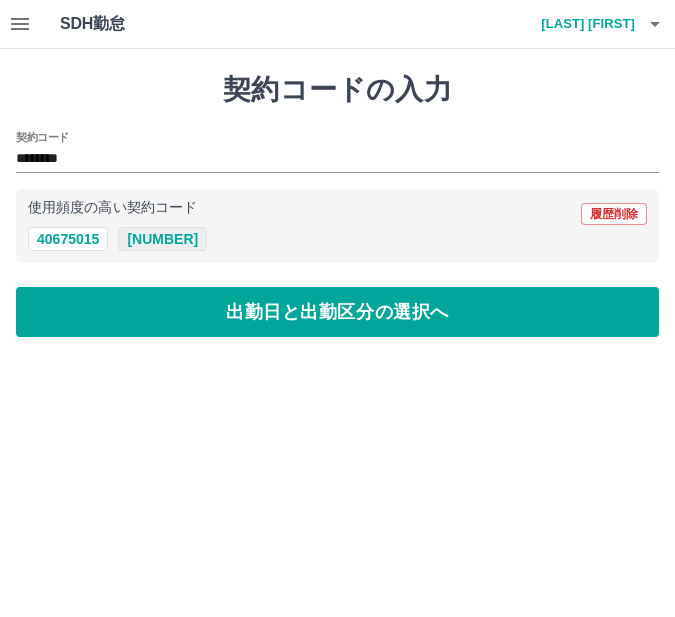 type on "********" 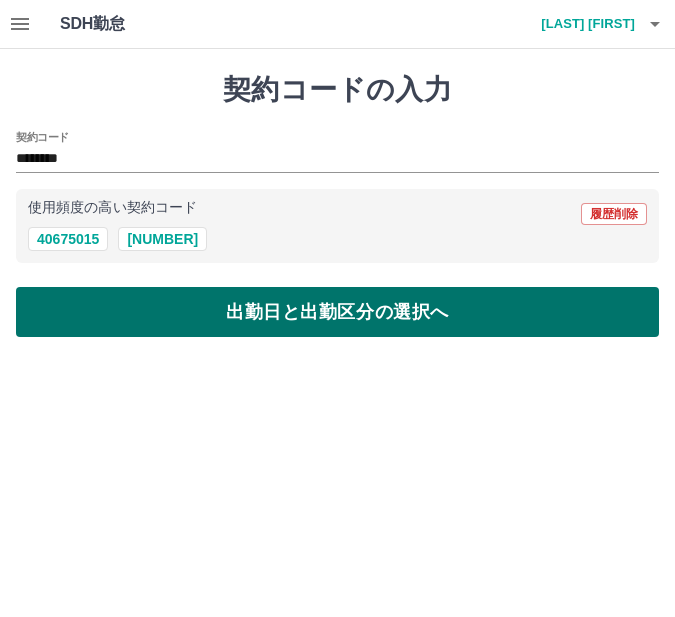 click on "出勤日と出勤区分の選択へ" at bounding box center (337, 312) 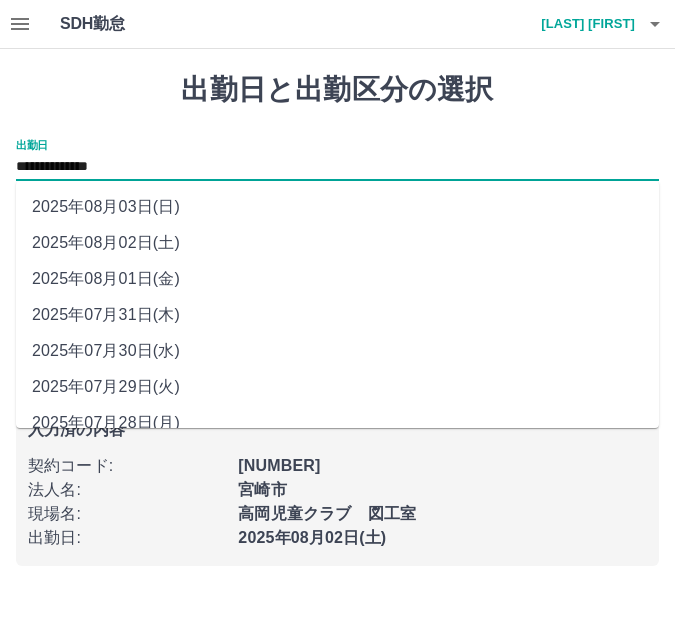 click on "**********" at bounding box center [337, 167] 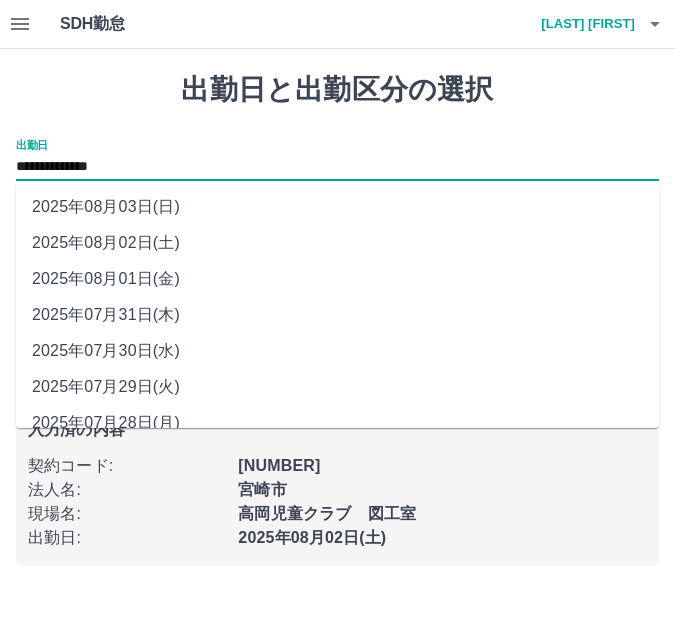 click on "2025年08月01日(金)" at bounding box center [337, 279] 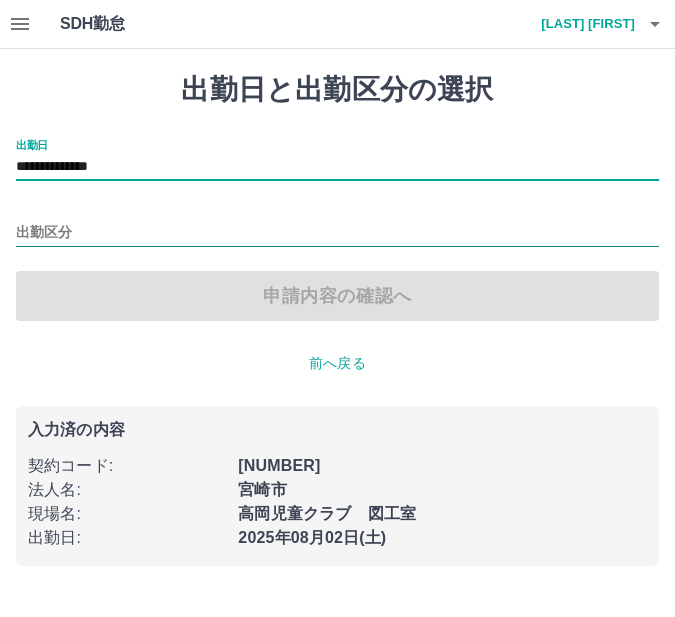 click on "出勤区分" at bounding box center [337, 233] 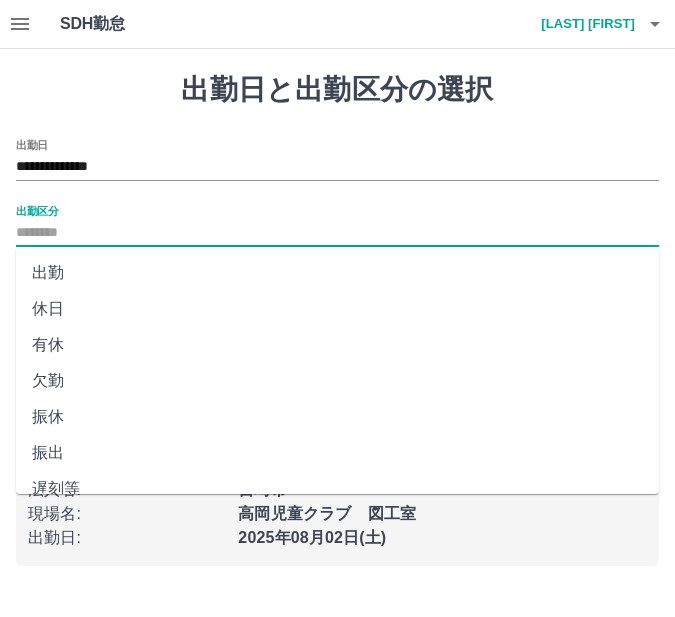 click on "出勤" at bounding box center (337, 273) 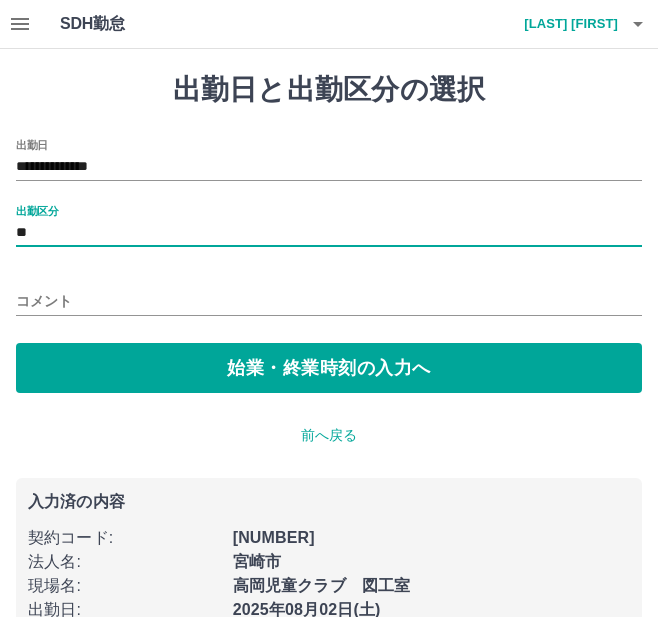 click on "コメント" at bounding box center [329, 301] 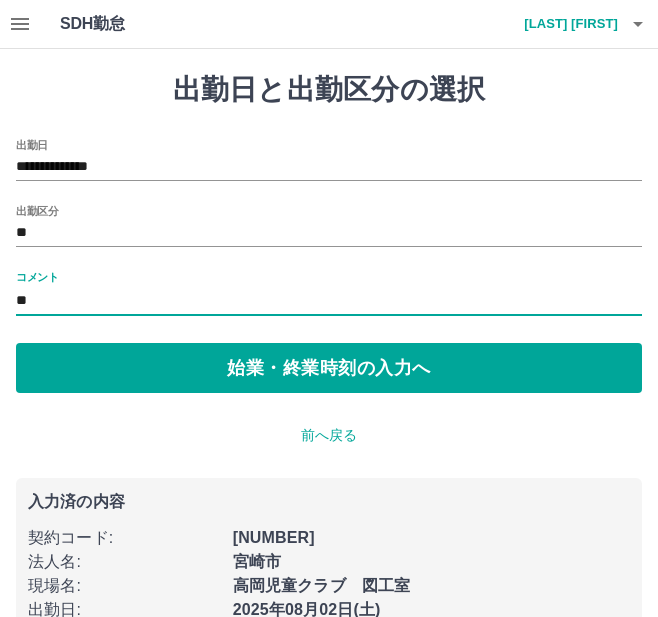 type on "*" 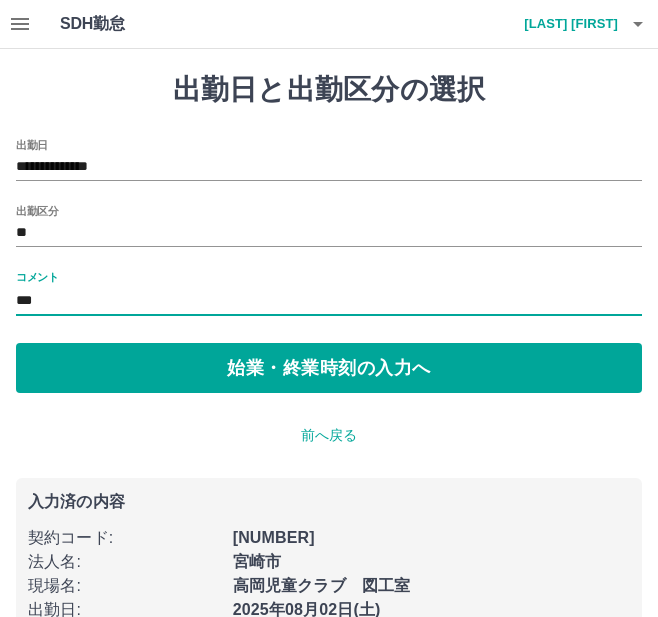type on "**********" 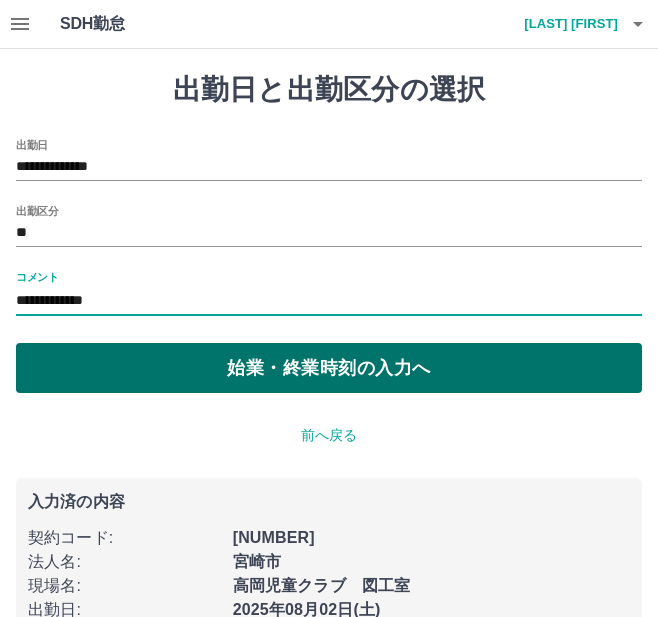 click on "始業・終業時刻の入力へ" at bounding box center [329, 368] 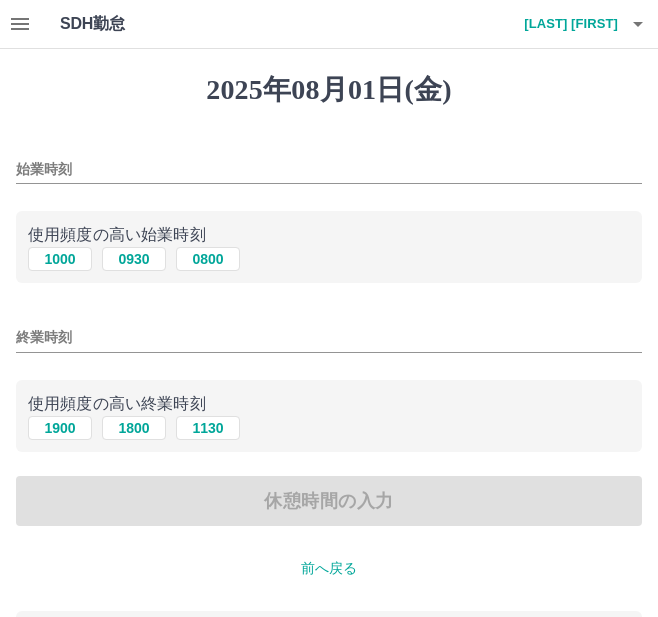 click on "始業時刻" at bounding box center (329, 169) 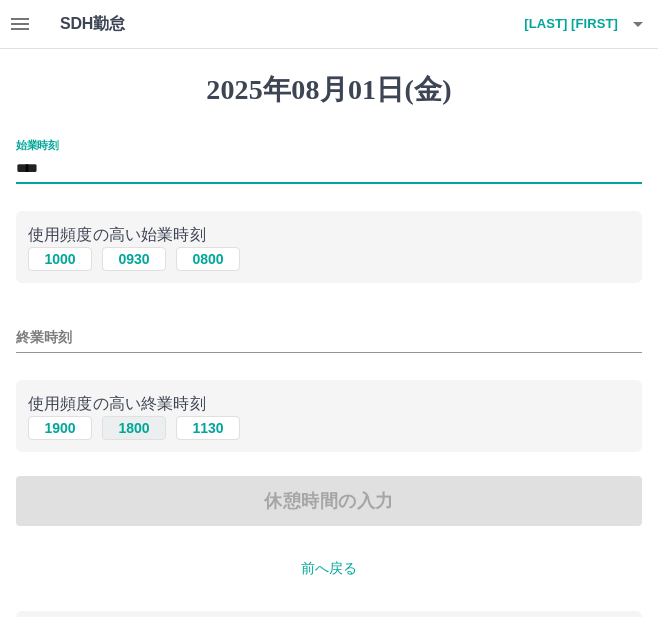 type on "****" 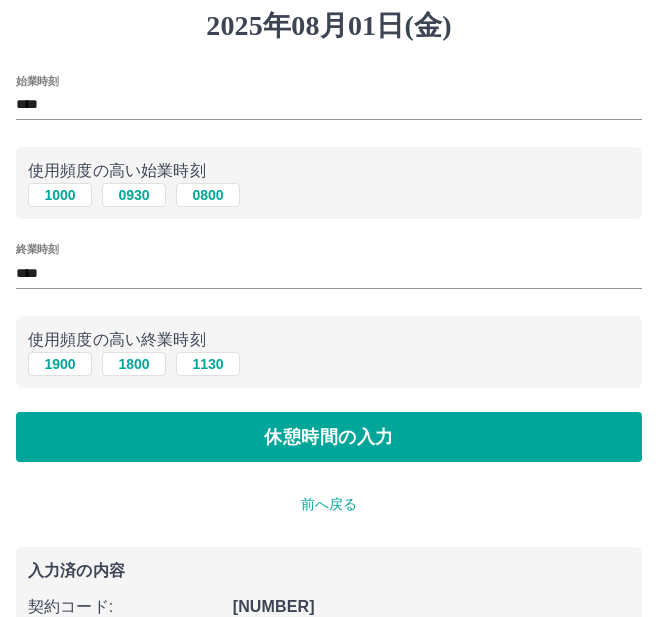 scroll, scrollTop: 100, scrollLeft: 0, axis: vertical 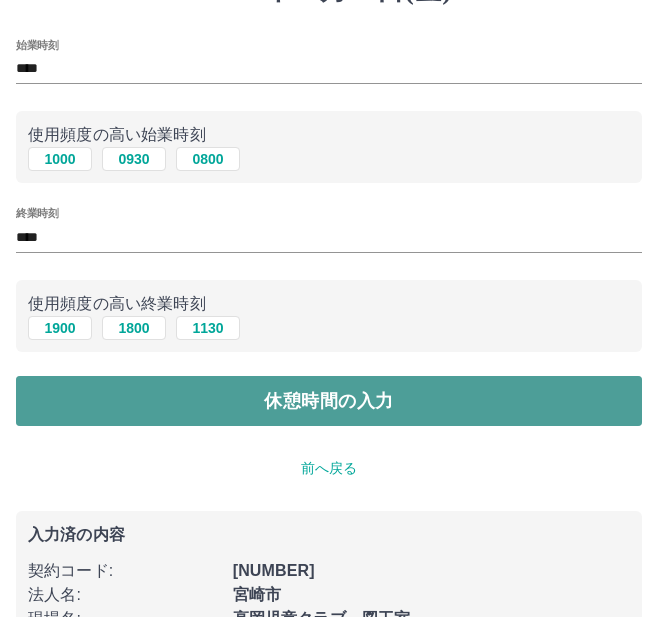 click on "休憩時間の入力" at bounding box center [329, 401] 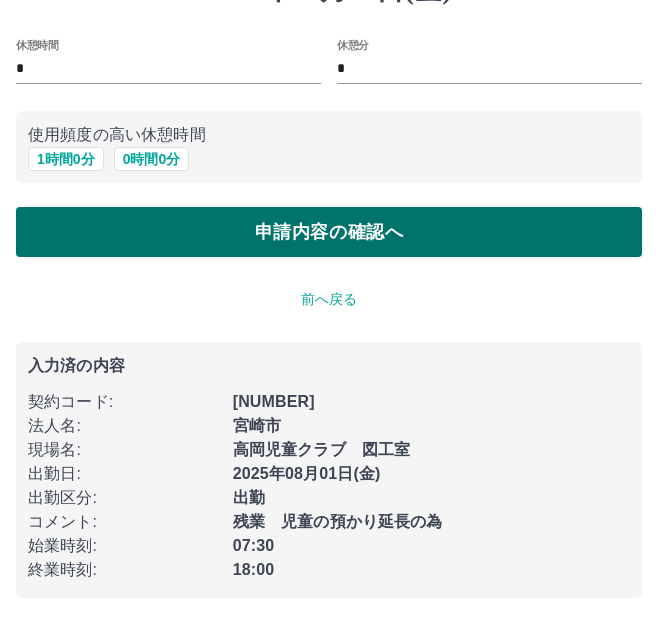 scroll, scrollTop: 0, scrollLeft: 0, axis: both 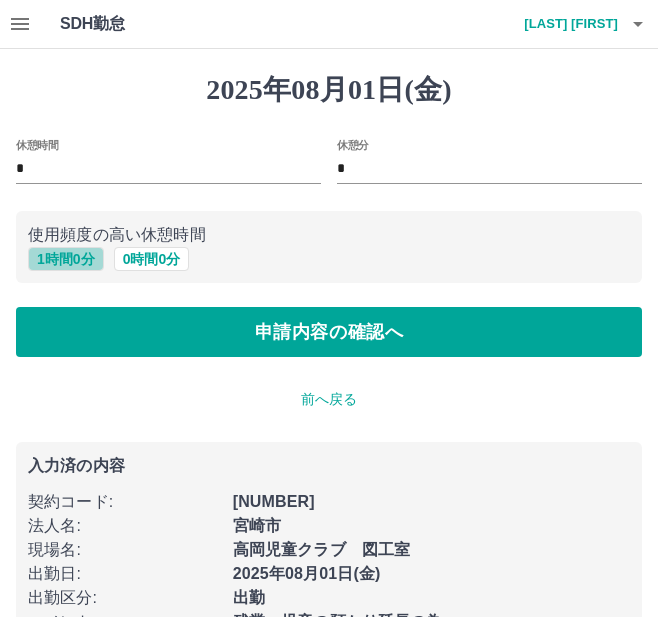 click on "1 時間 0 分" at bounding box center [66, 259] 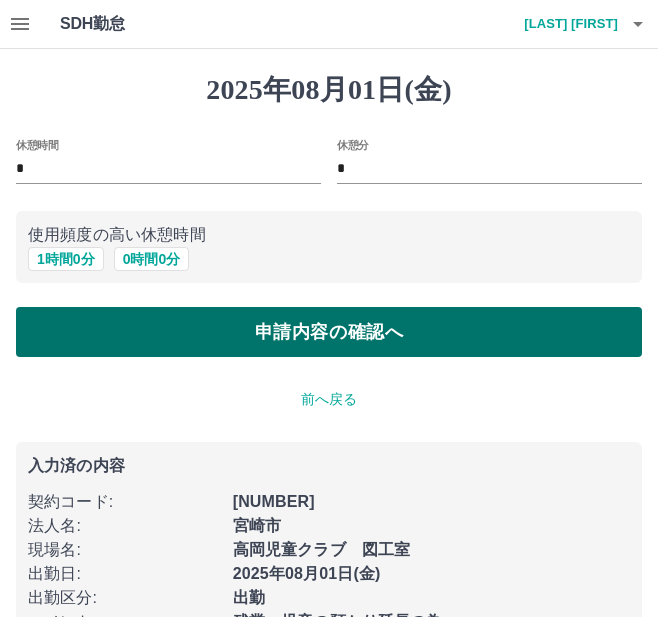 click on "申請内容の確認へ" at bounding box center (329, 332) 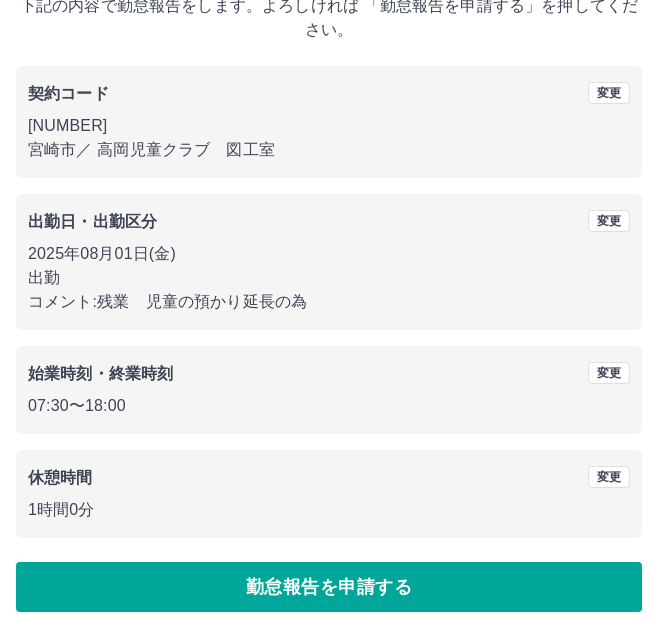 scroll, scrollTop: 156, scrollLeft: 0, axis: vertical 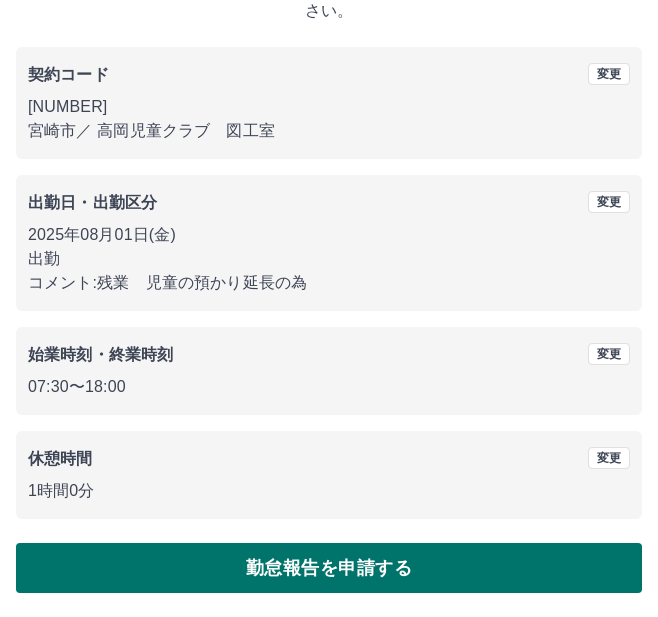 click on "勤怠報告を申請する" at bounding box center (329, 568) 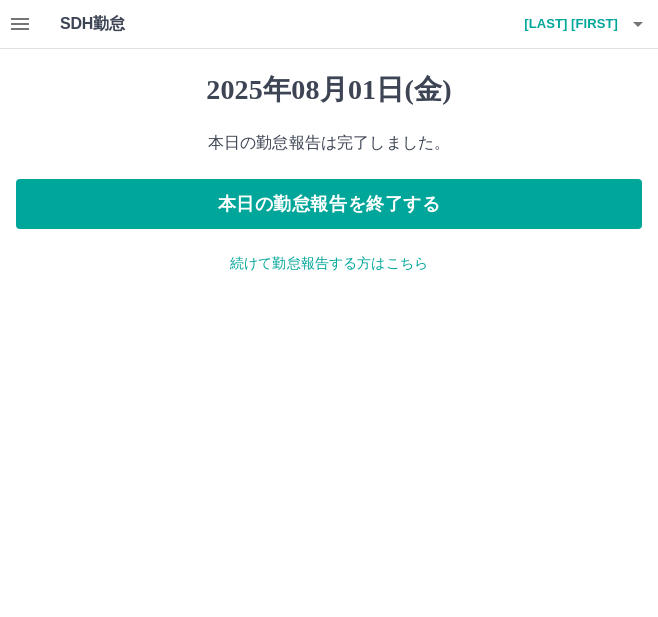 scroll, scrollTop: 0, scrollLeft: 0, axis: both 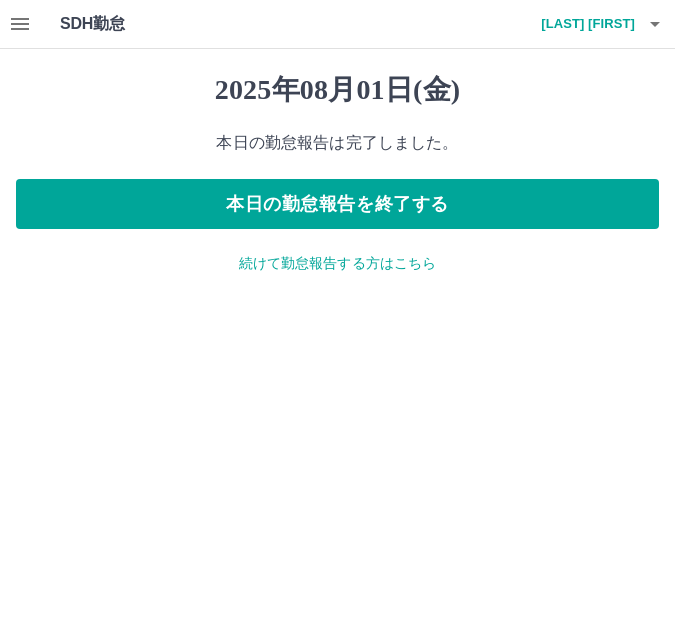 click 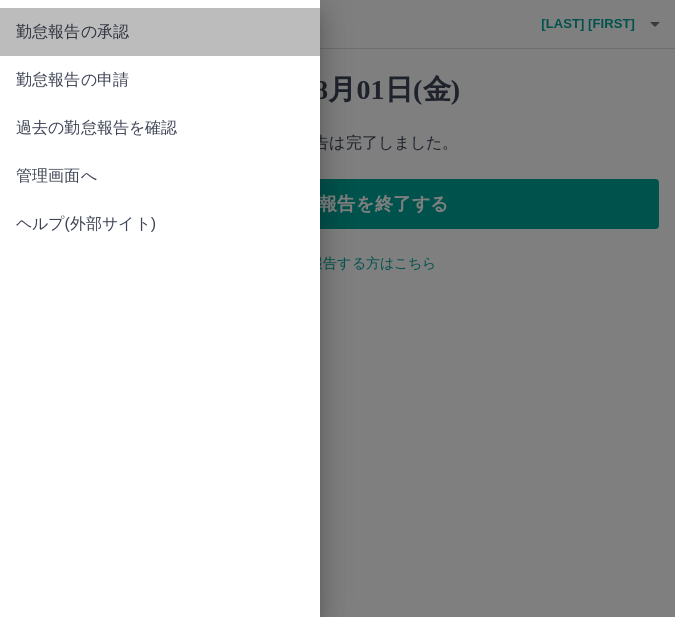 click on "勤怠報告の承認" at bounding box center [160, 32] 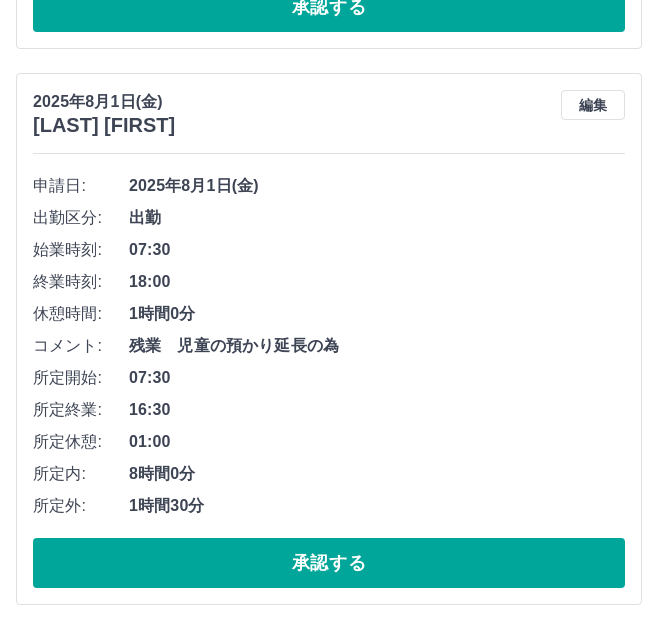 scroll, scrollTop: 733, scrollLeft: 0, axis: vertical 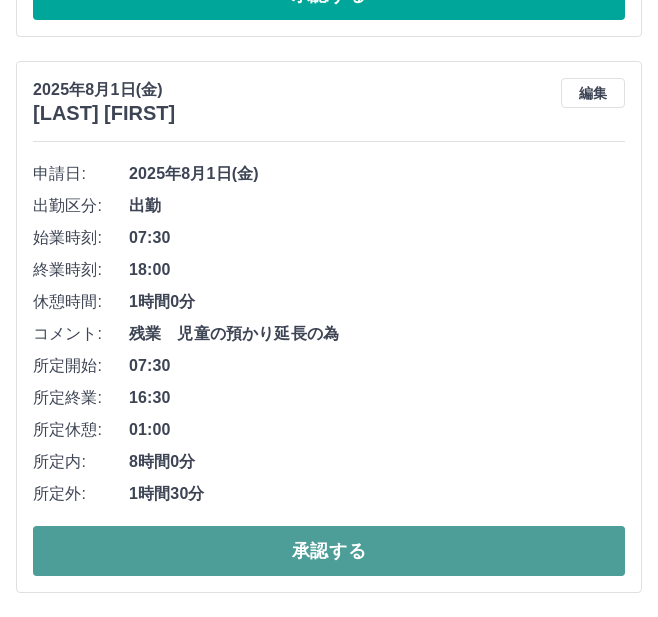 click on "承認する" at bounding box center [329, 551] 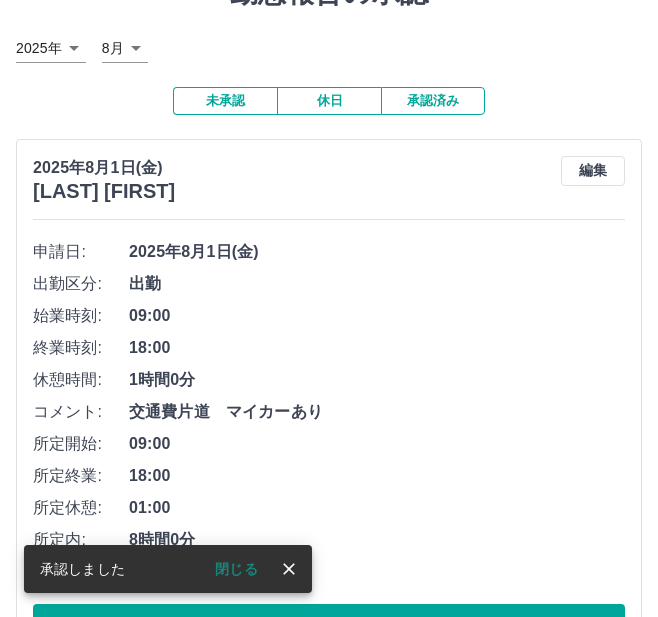 scroll, scrollTop: 0, scrollLeft: 0, axis: both 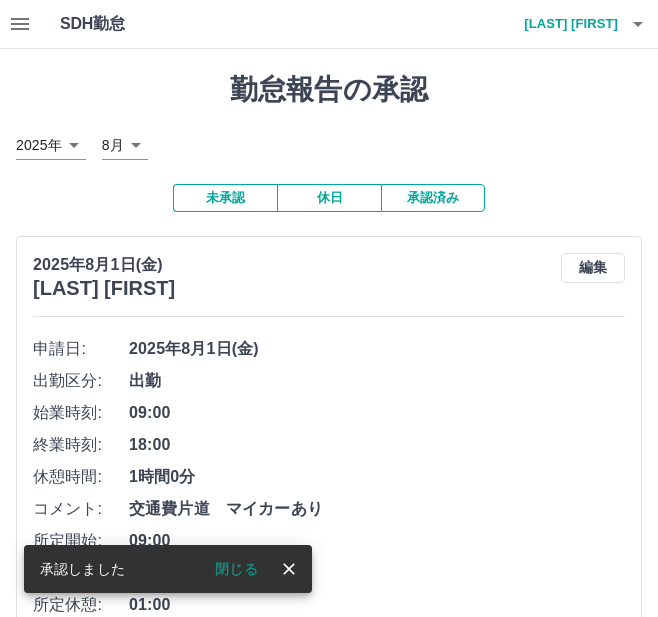 click on "休日" at bounding box center (329, 198) 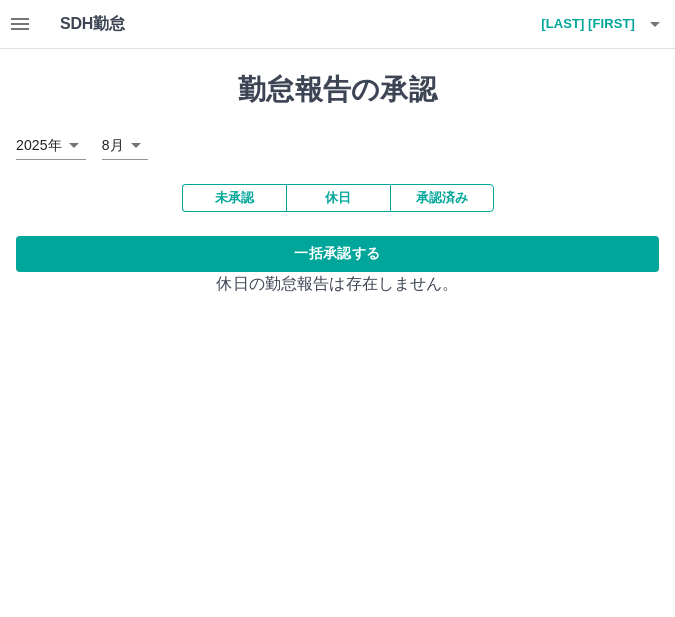 click on "未承認" at bounding box center [234, 198] 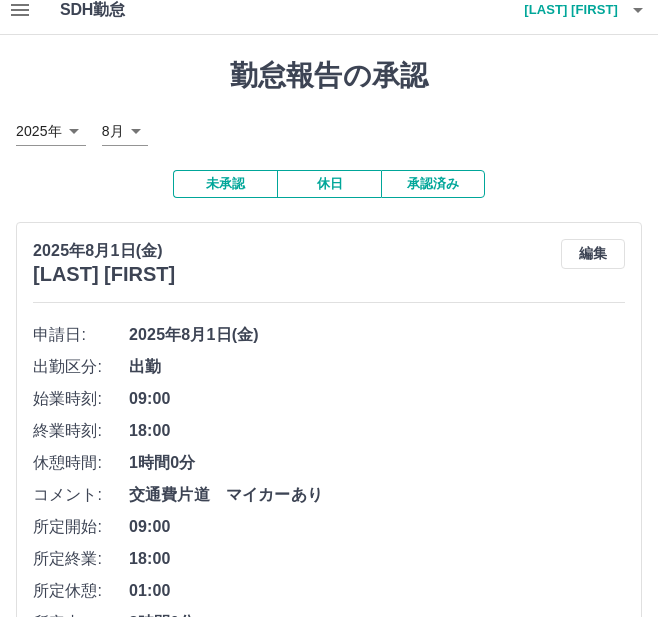 scroll, scrollTop: 0, scrollLeft: 0, axis: both 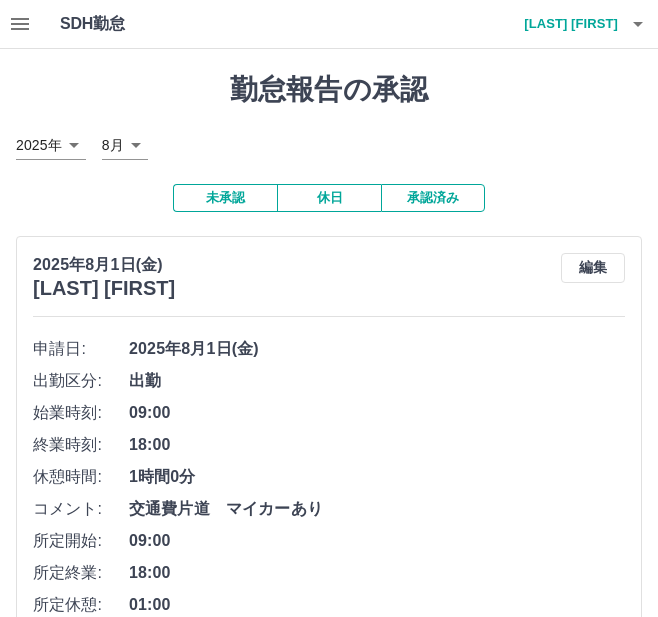 click on "SDH勤怠 [LAST] [FIRST] 勤怠報告の承認 2025年 **** 8月 * 未承認 休日 承認済み 2025年8月1日(金) [LAST] [FIRST] 編集 申請日: 2025年8月1日(金) 出勤区分: 出勤 始業時刻: 09:00 終業時刻: 18:00 休憩時間: 1時間0分 コメント: 交通費片道　マイカーあり 所定開始: 09:00 所定終業: 18:00 所定休憩: 01:00 所定内: 8時間0分 所定外: 0分 承認する SDH勤怠" at bounding box center (329, 396) 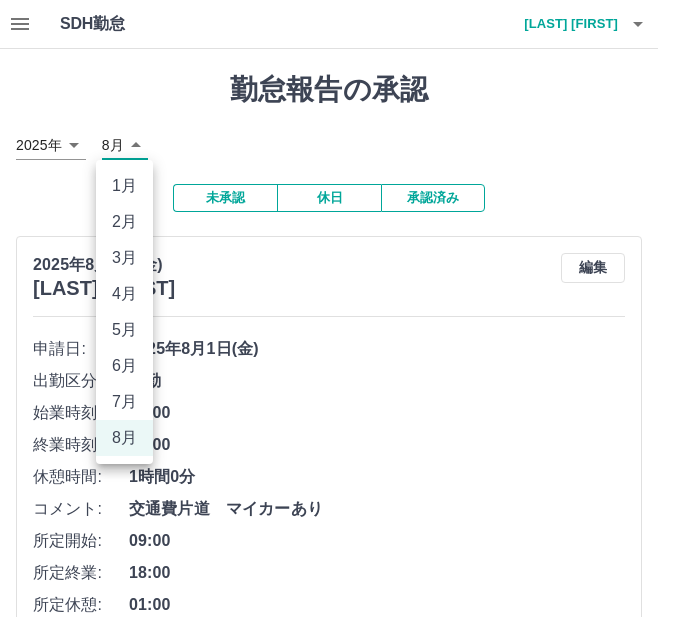 click on "7月" at bounding box center (124, 402) 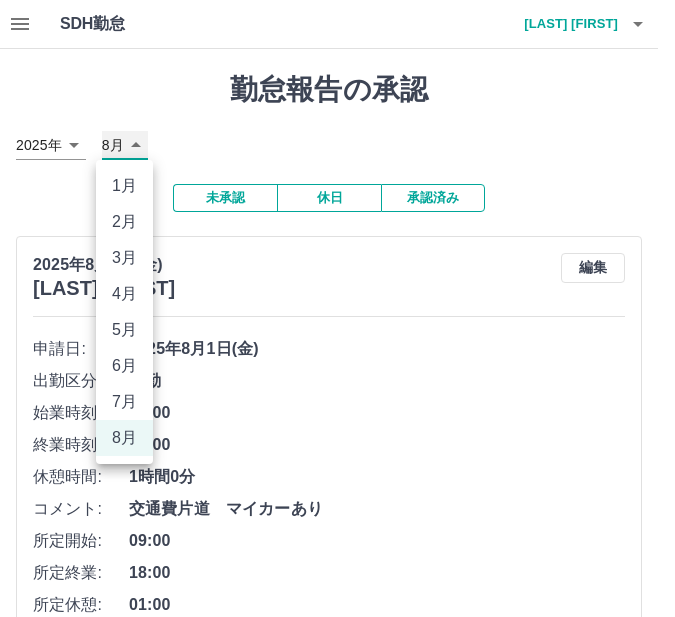 type on "*" 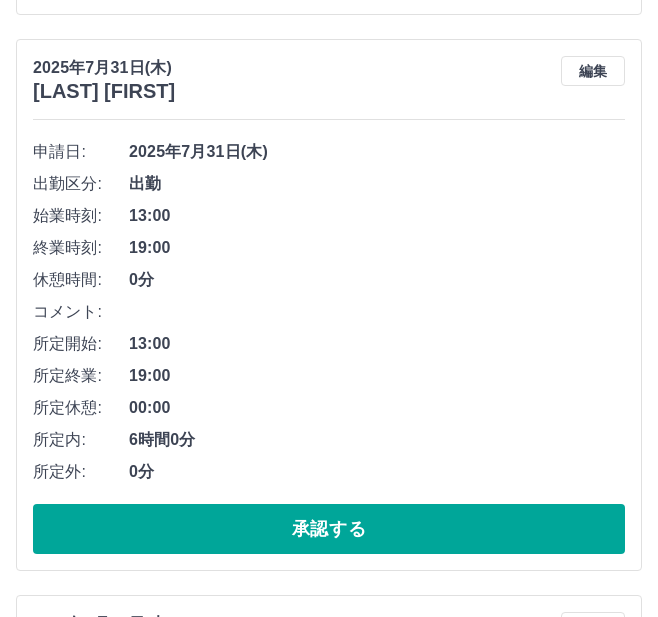 scroll, scrollTop: 500, scrollLeft: 0, axis: vertical 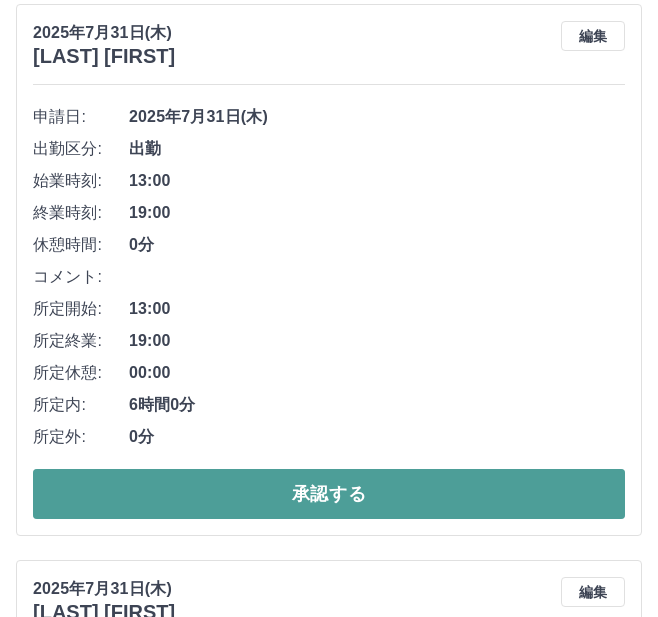 click on "承認する" at bounding box center [329, 494] 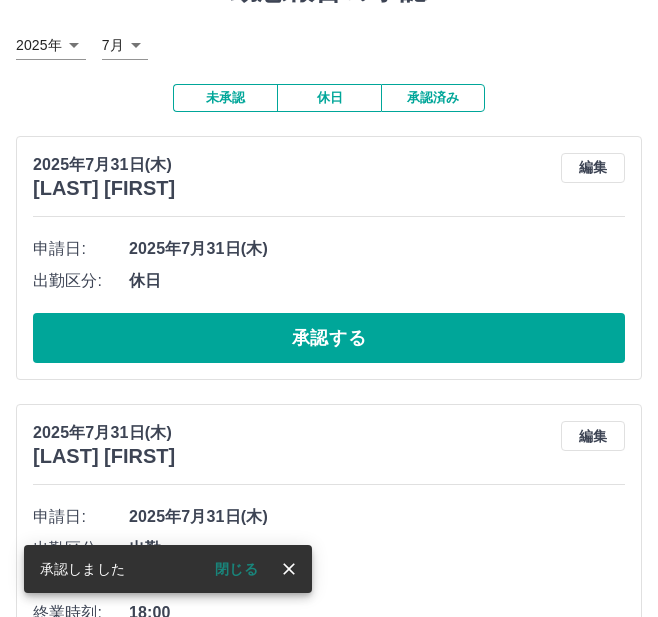scroll, scrollTop: 200, scrollLeft: 0, axis: vertical 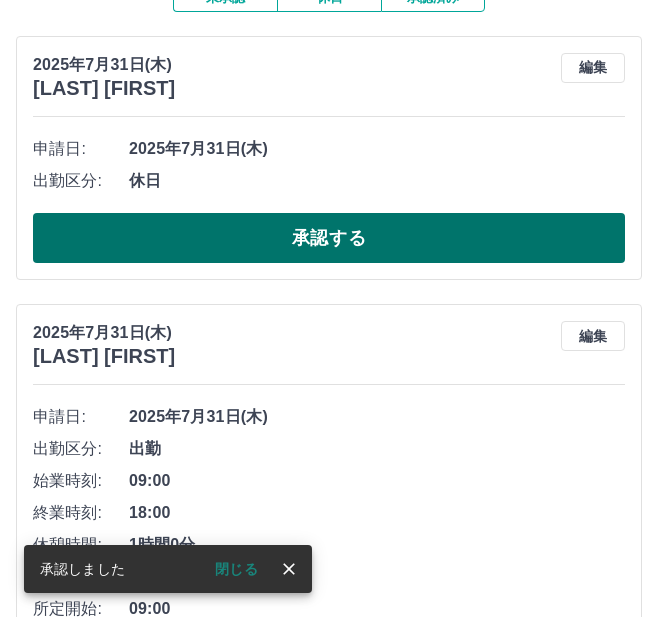 click on "承認する" at bounding box center [329, 238] 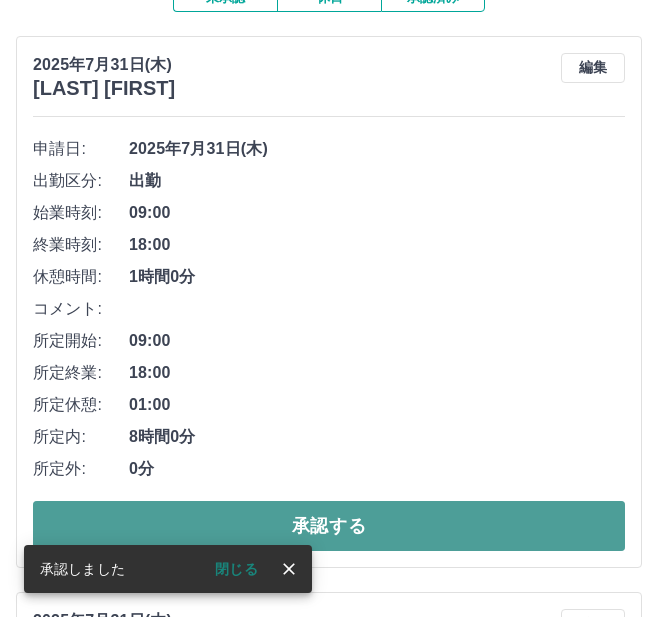 click on "承認する" at bounding box center (329, 526) 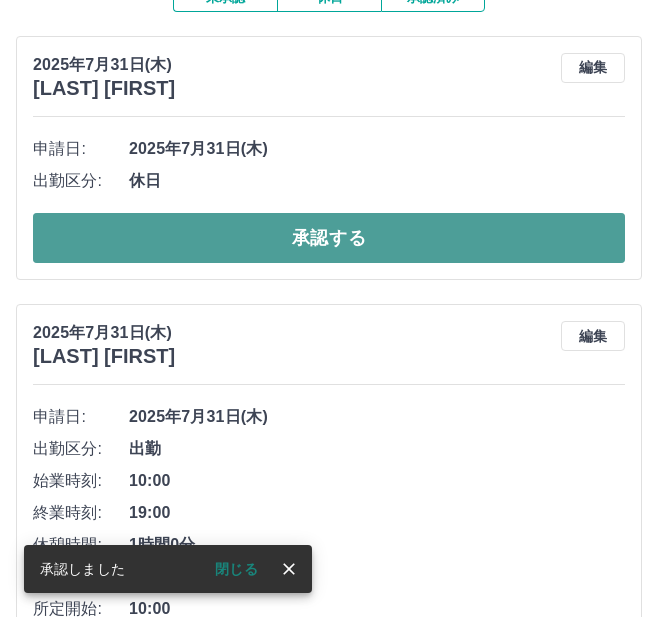 click on "承認する" at bounding box center [329, 238] 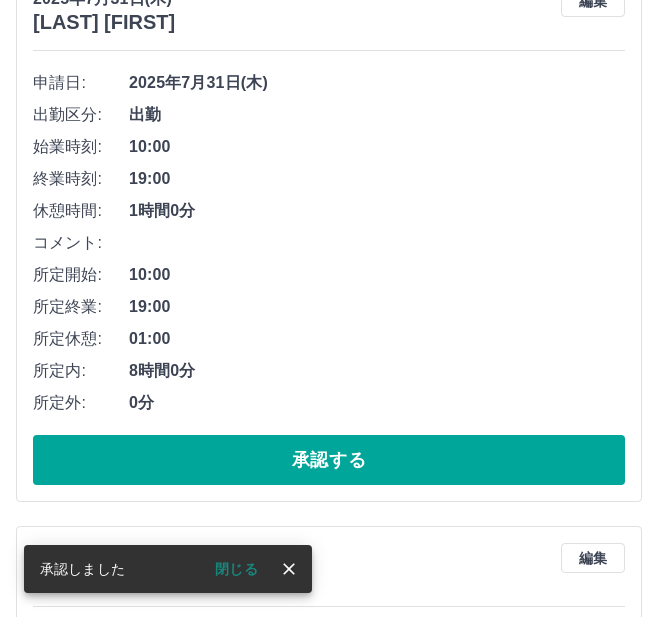 scroll, scrollTop: 300, scrollLeft: 0, axis: vertical 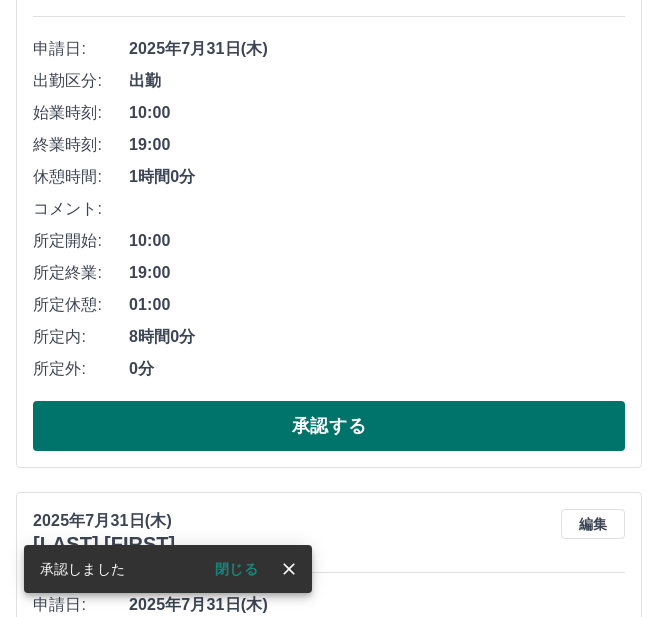 click on "承認する" at bounding box center (329, 426) 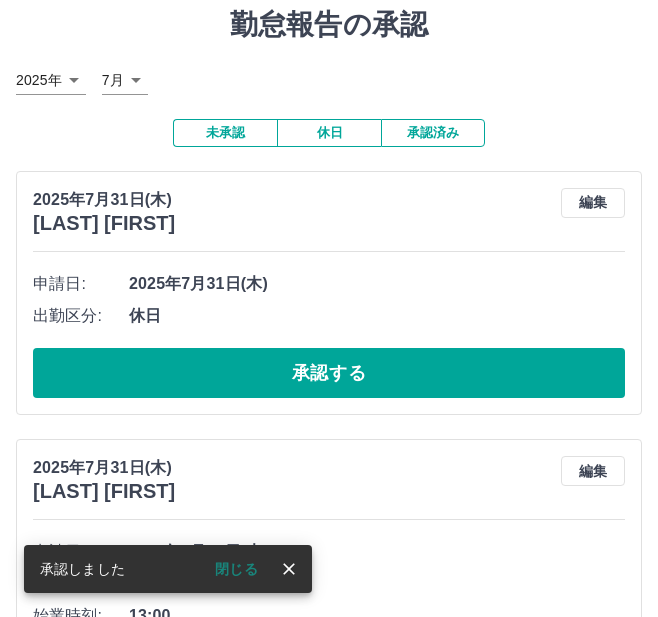 scroll, scrollTop: 100, scrollLeft: 0, axis: vertical 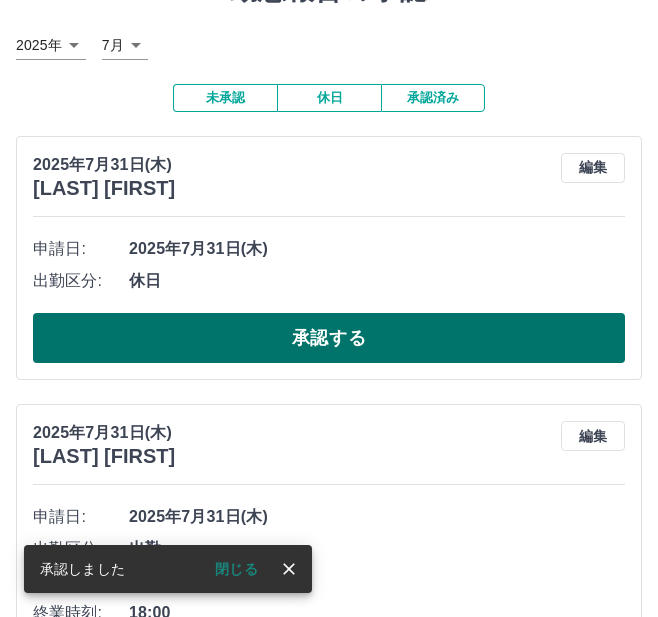 click on "承認する" at bounding box center [329, 338] 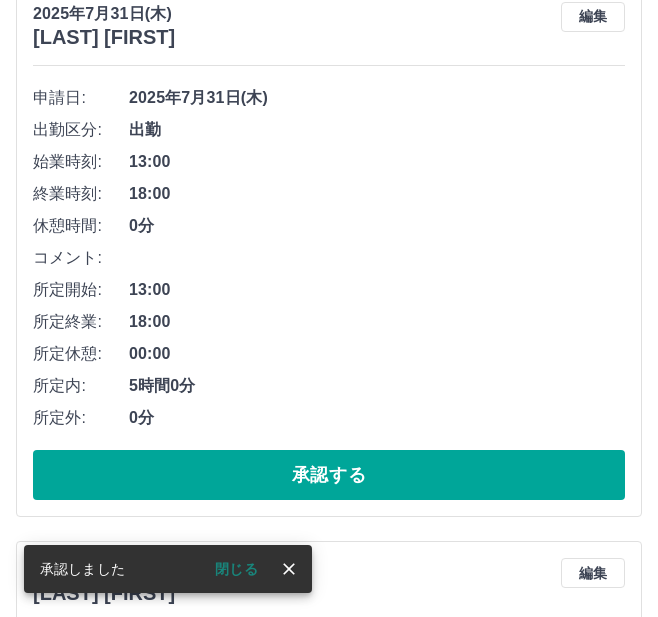 scroll, scrollTop: 300, scrollLeft: 0, axis: vertical 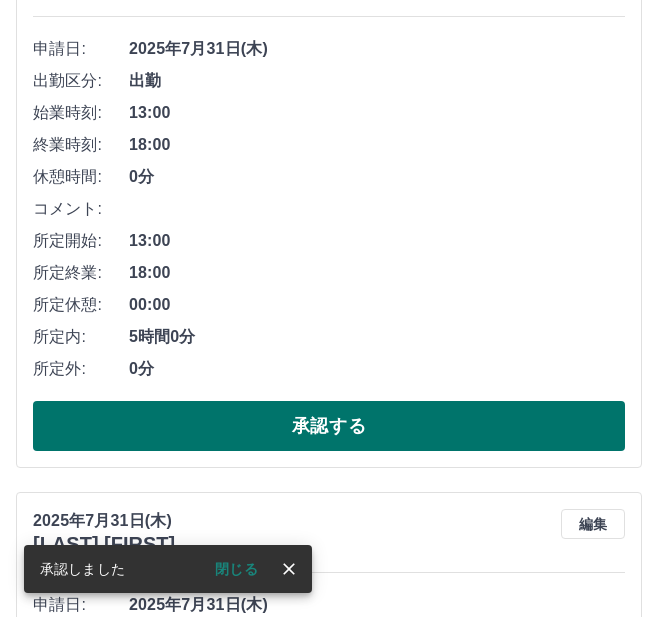 click on "承認する" at bounding box center [329, 426] 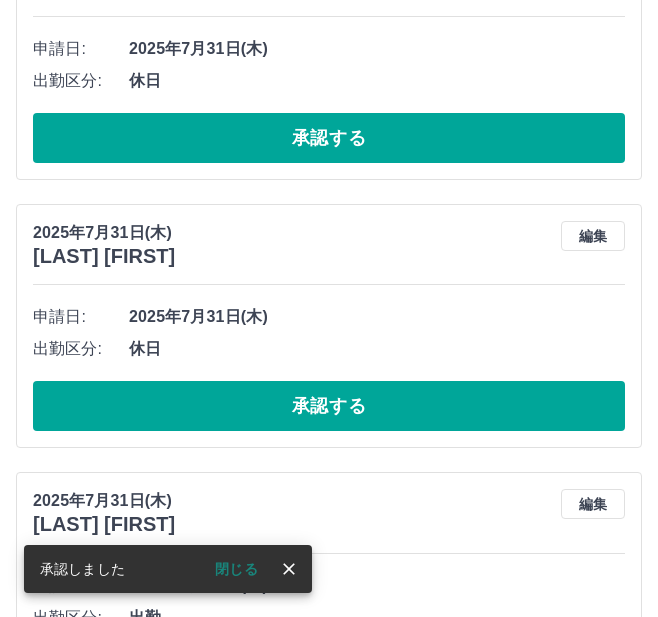 scroll, scrollTop: 0, scrollLeft: 0, axis: both 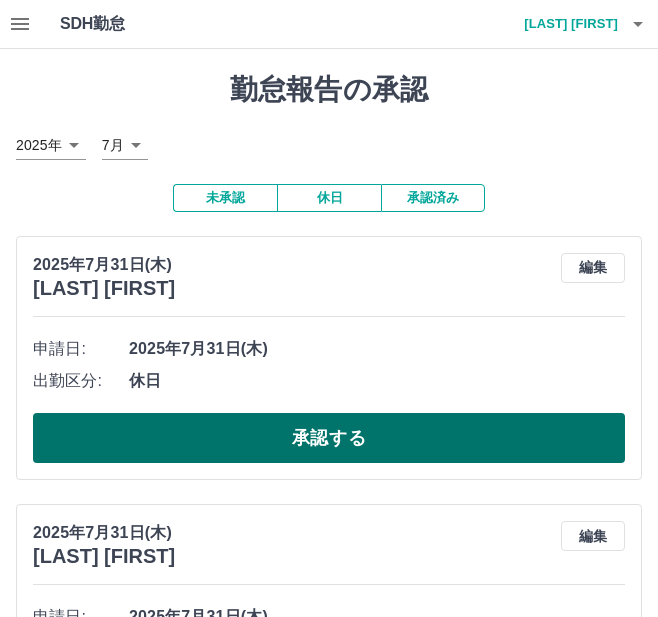 drag, startPoint x: 340, startPoint y: 441, endPoint x: 304, endPoint y: 430, distance: 37.64306 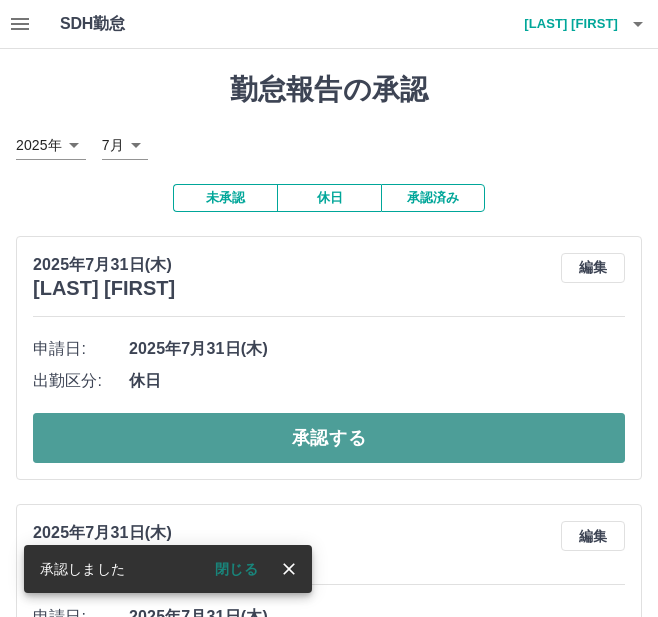 click on "承認する" at bounding box center (329, 438) 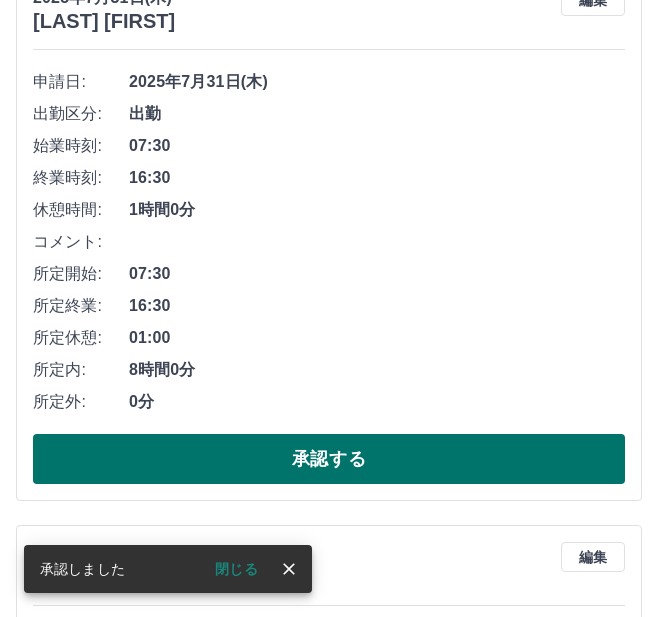 scroll, scrollTop: 300, scrollLeft: 0, axis: vertical 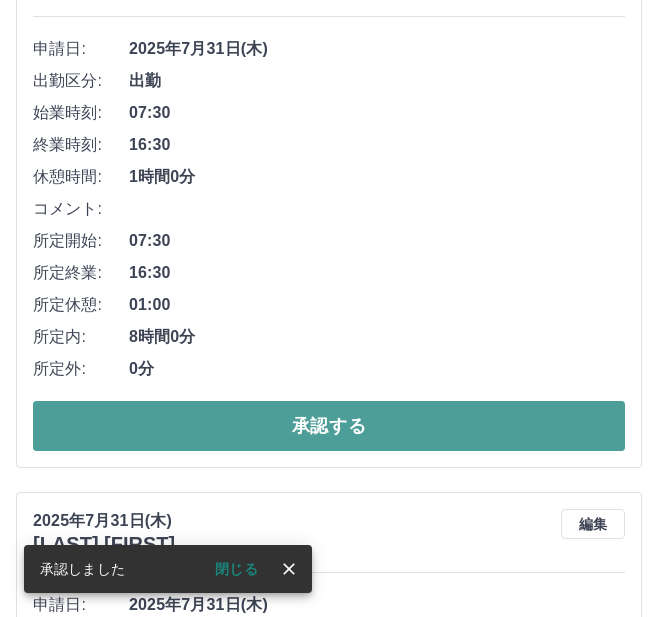 click on "承認する" at bounding box center (329, 426) 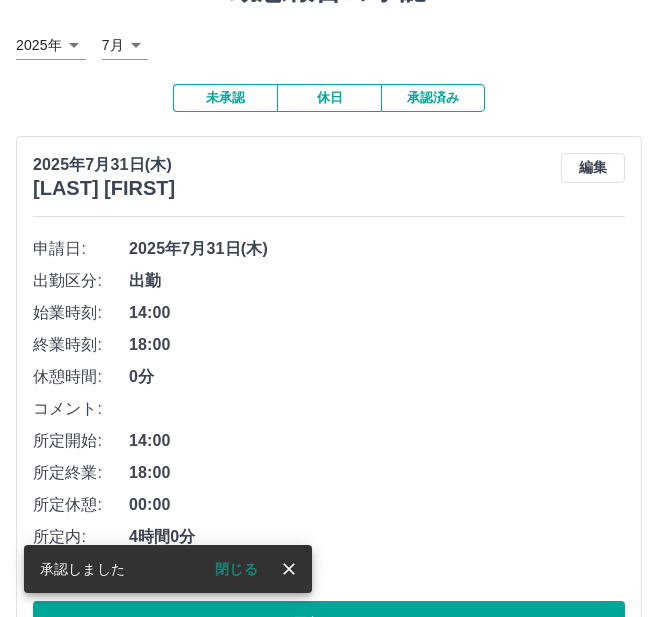 scroll, scrollTop: 200, scrollLeft: 0, axis: vertical 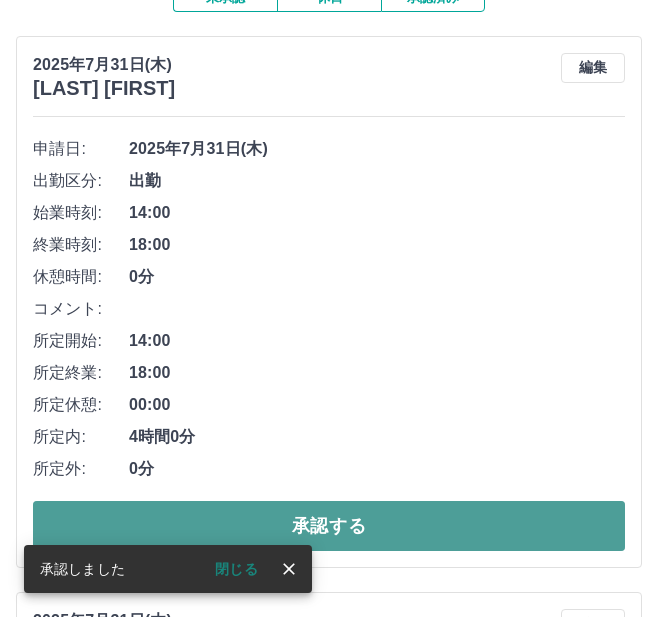click on "承認する" at bounding box center [329, 526] 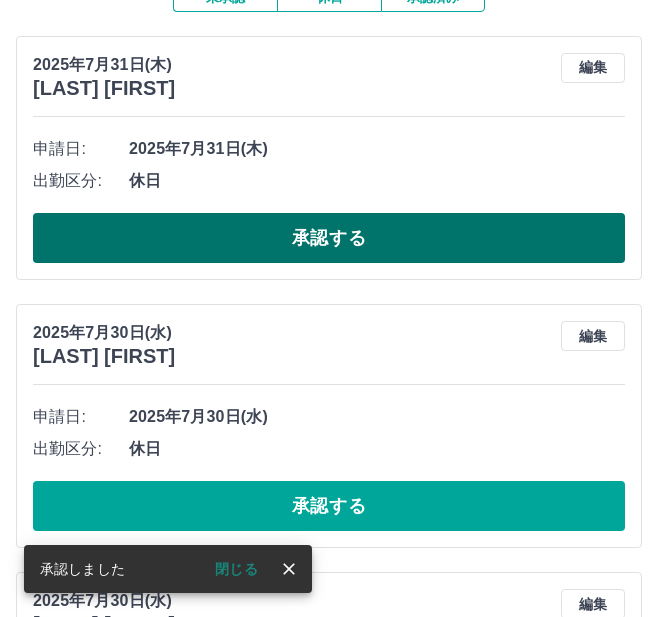 click on "承認する" at bounding box center (329, 238) 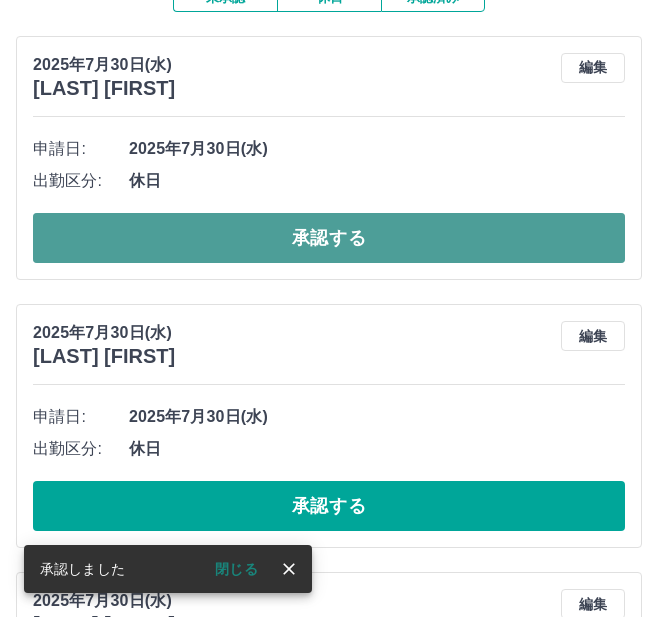 click on "承認する" at bounding box center [329, 238] 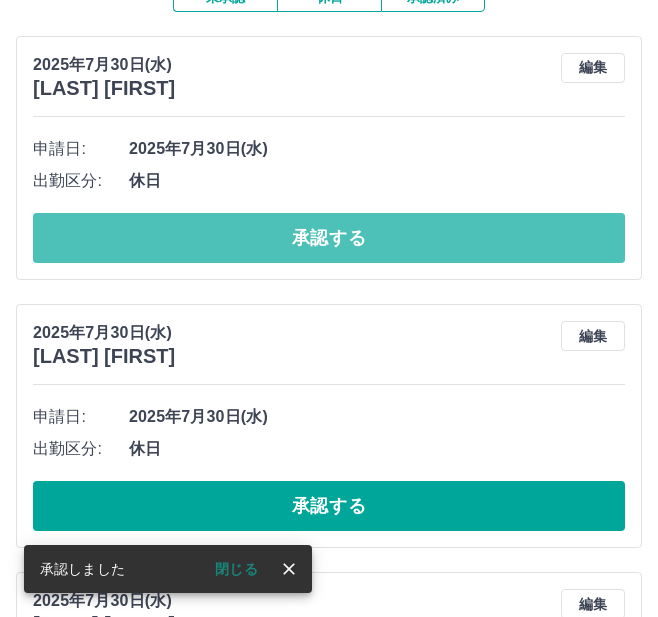 click on "承認する" at bounding box center (329, 238) 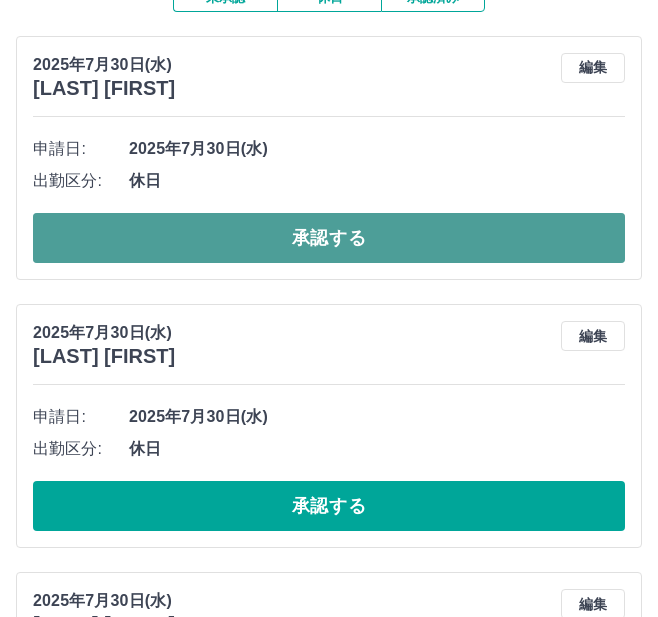 click on "承認する" at bounding box center [329, 238] 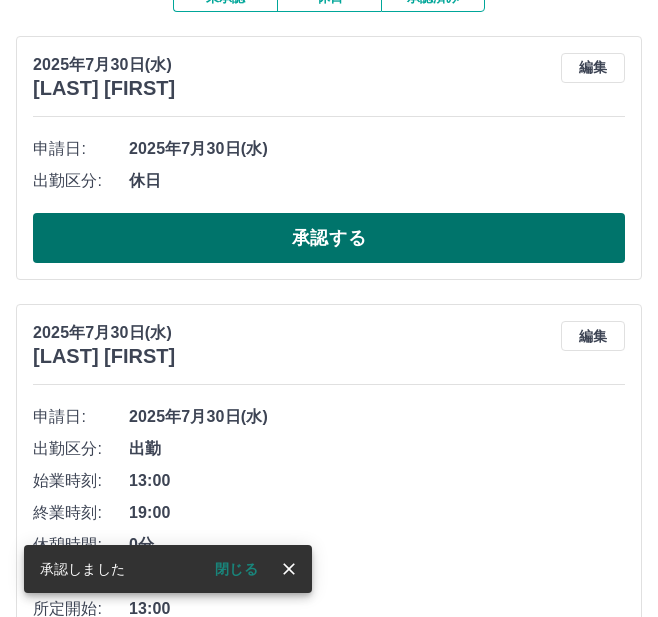 click on "承認する" at bounding box center [329, 238] 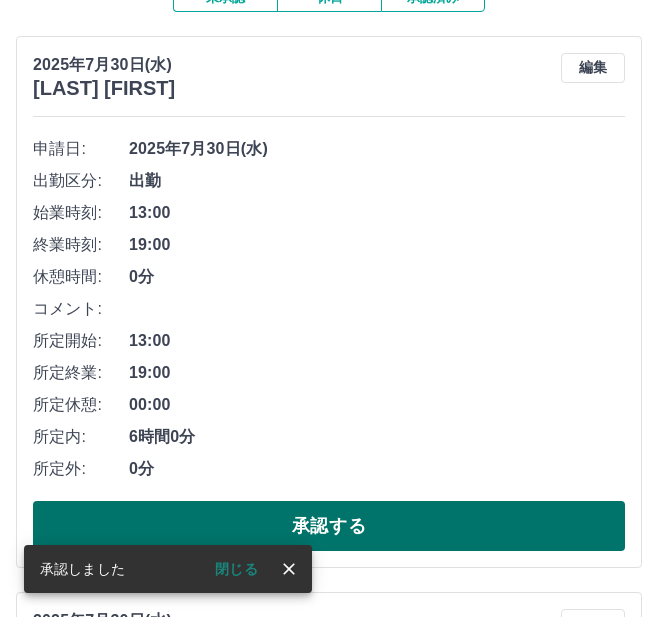 click on "承認する" at bounding box center (329, 526) 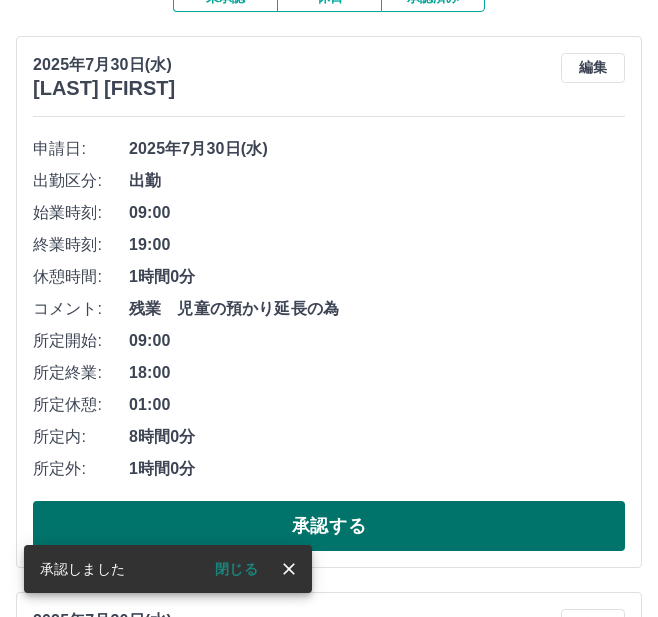 drag, startPoint x: 264, startPoint y: 515, endPoint x: 222, endPoint y: 504, distance: 43.416588 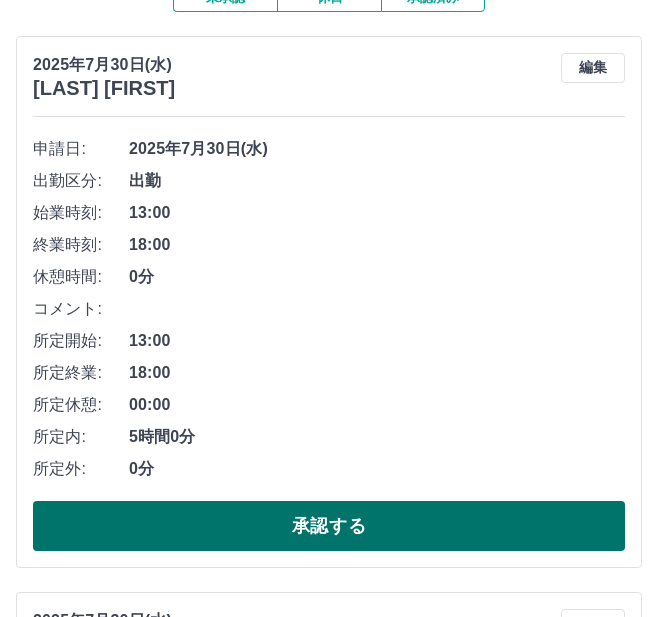 click on "承認する" at bounding box center (329, 526) 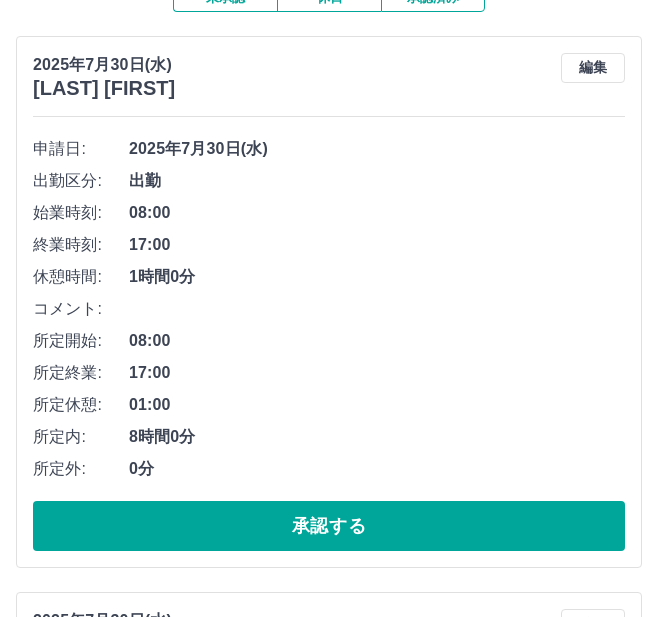 drag, startPoint x: 398, startPoint y: 517, endPoint x: 313, endPoint y: 466, distance: 99.12618 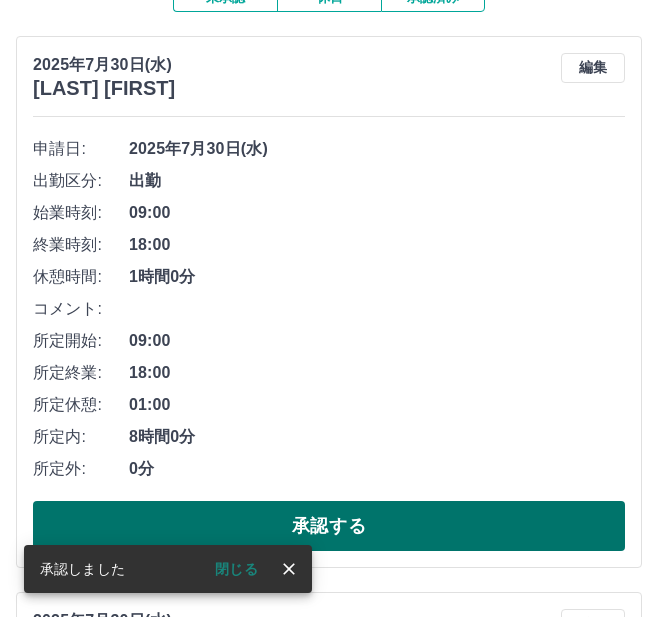 click on "承認する" at bounding box center (329, 526) 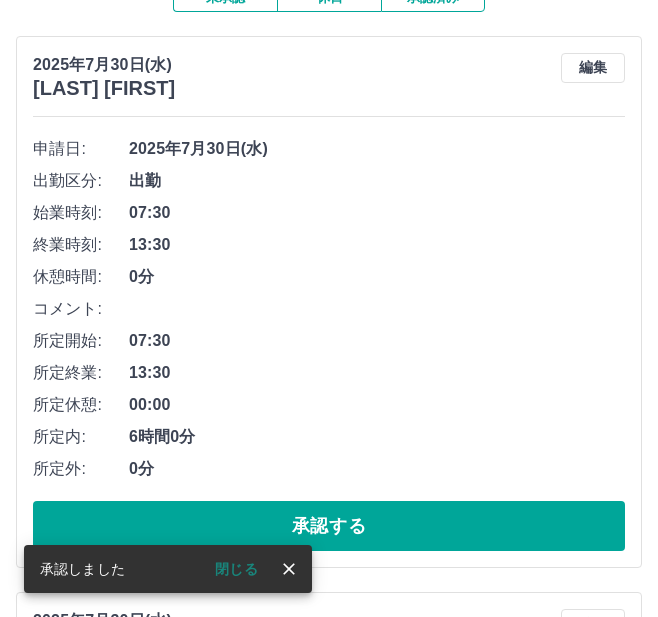 scroll, scrollTop: 300, scrollLeft: 0, axis: vertical 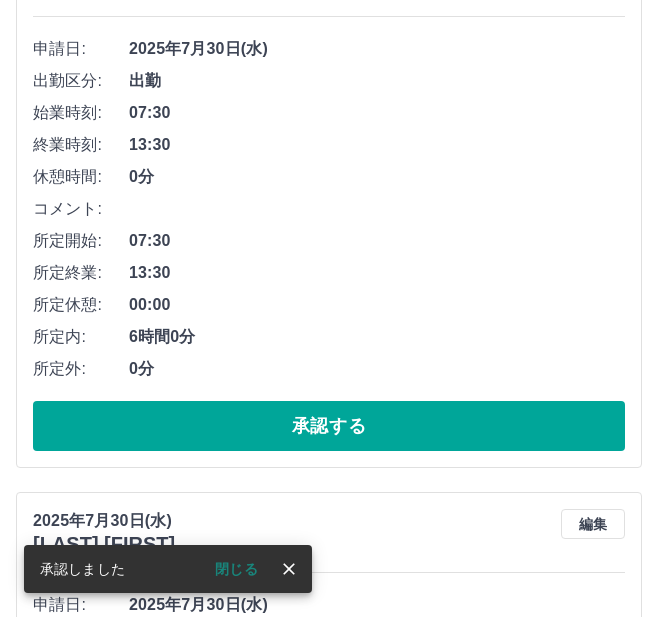 drag, startPoint x: 346, startPoint y: 415, endPoint x: 282, endPoint y: 385, distance: 70.68239 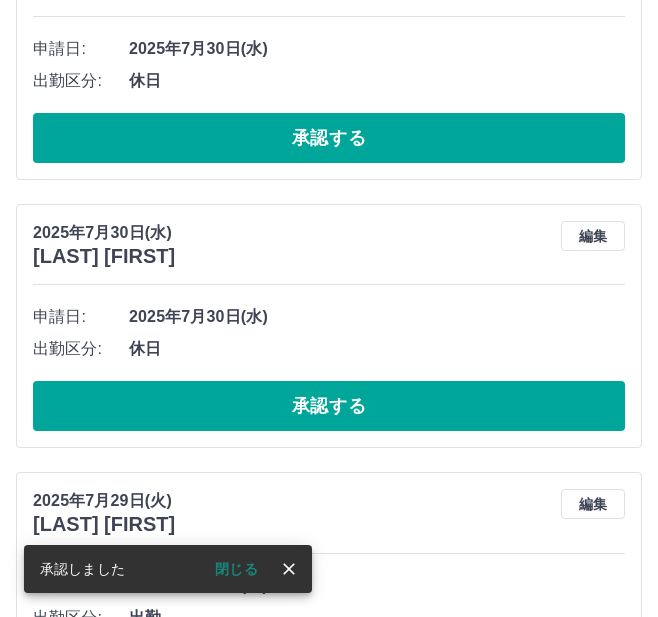 scroll, scrollTop: 0, scrollLeft: 0, axis: both 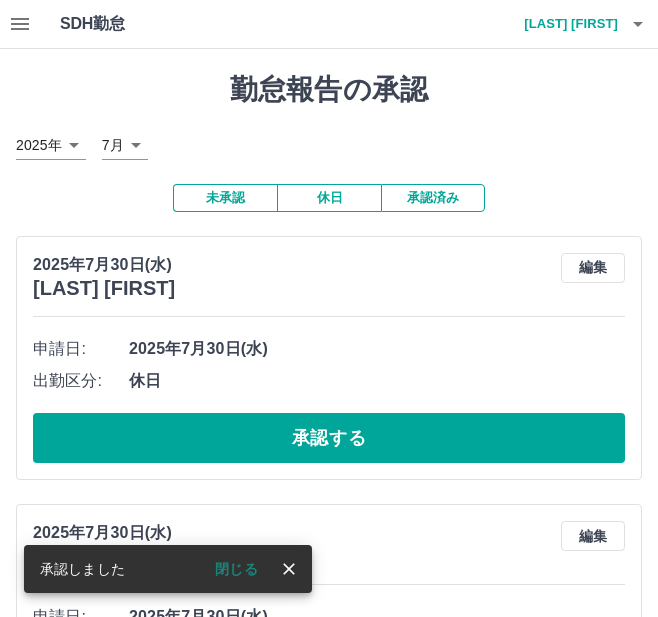 drag, startPoint x: 250, startPoint y: 423, endPoint x: 271, endPoint y: 345, distance: 80.77747 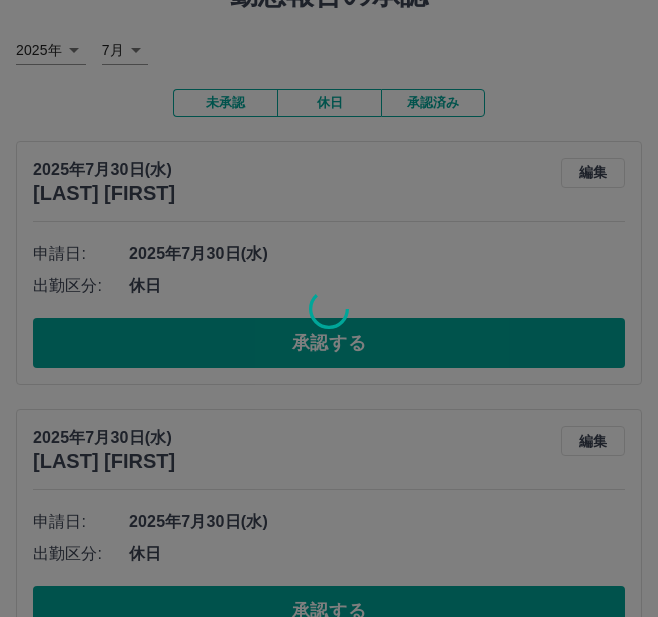 scroll, scrollTop: 100, scrollLeft: 0, axis: vertical 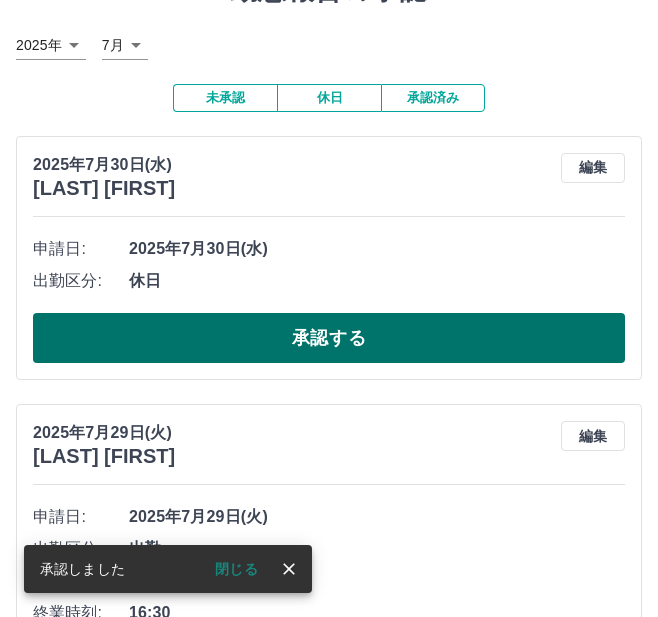 click on "承認する" at bounding box center [329, 338] 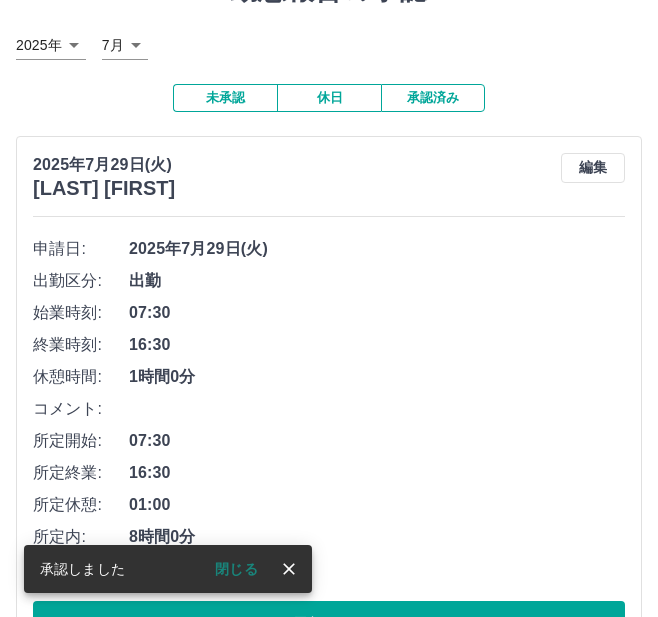 scroll, scrollTop: 200, scrollLeft: 0, axis: vertical 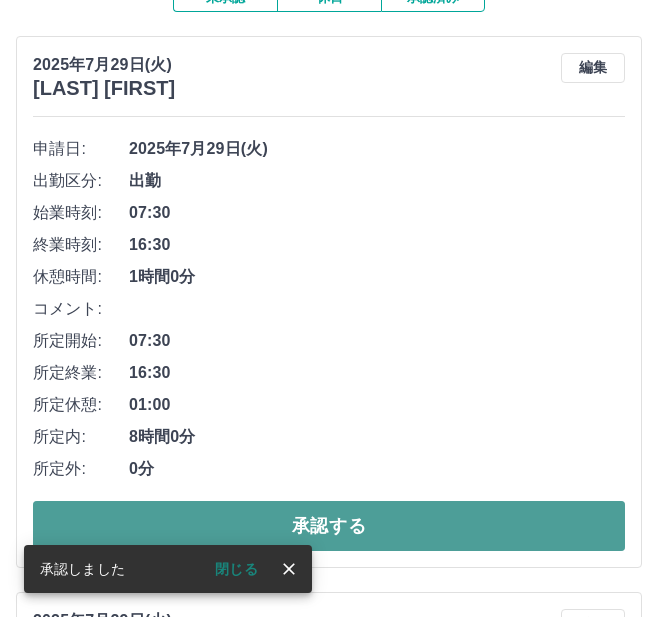 click on "承認する" at bounding box center [329, 526] 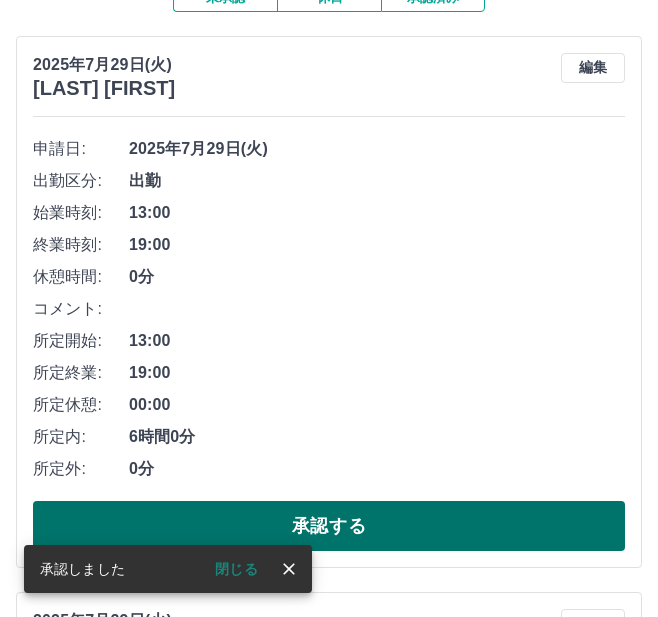 drag, startPoint x: 367, startPoint y: 526, endPoint x: 315, endPoint y: 503, distance: 56.859474 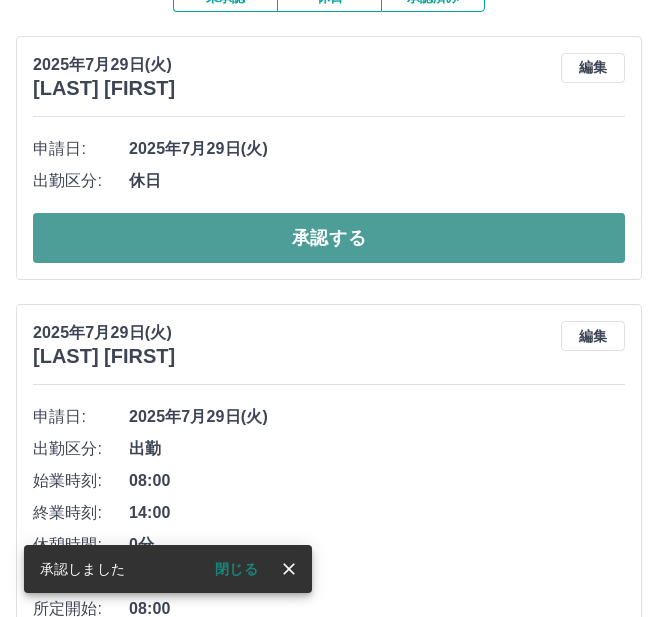 click on "承認する" at bounding box center (329, 238) 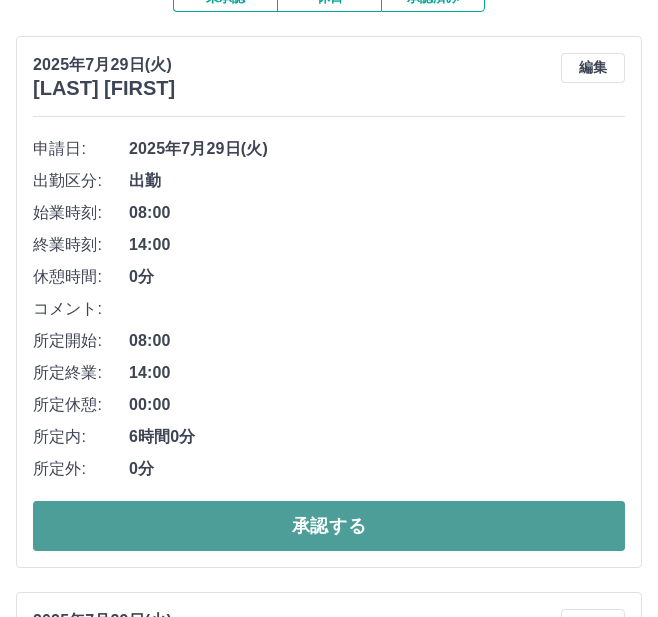 click on "承認する" at bounding box center (329, 526) 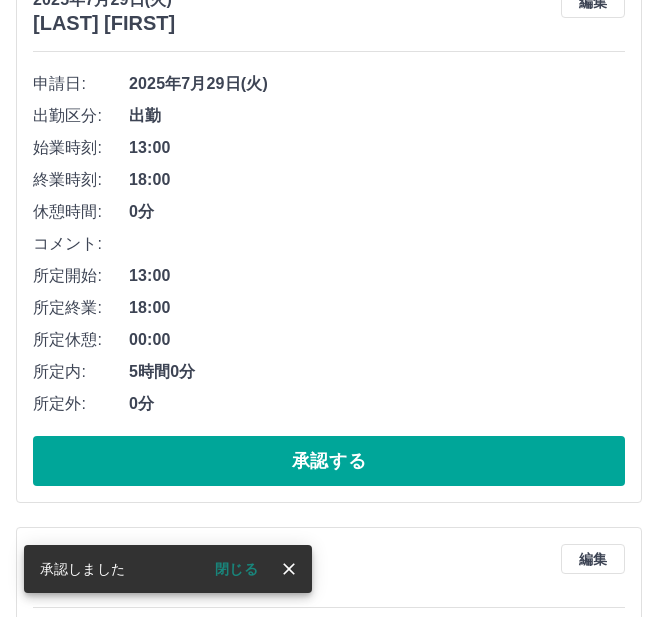scroll, scrollTop: 300, scrollLeft: 0, axis: vertical 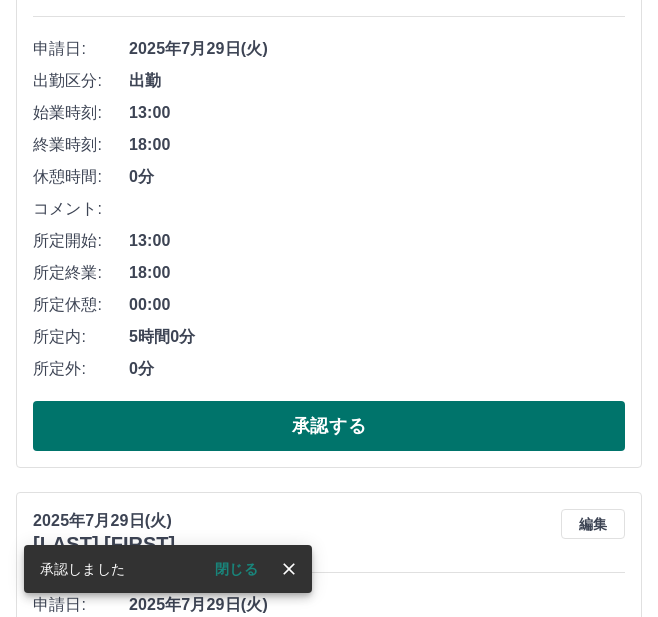 drag, startPoint x: 336, startPoint y: 414, endPoint x: 314, endPoint y: 413, distance: 22.022715 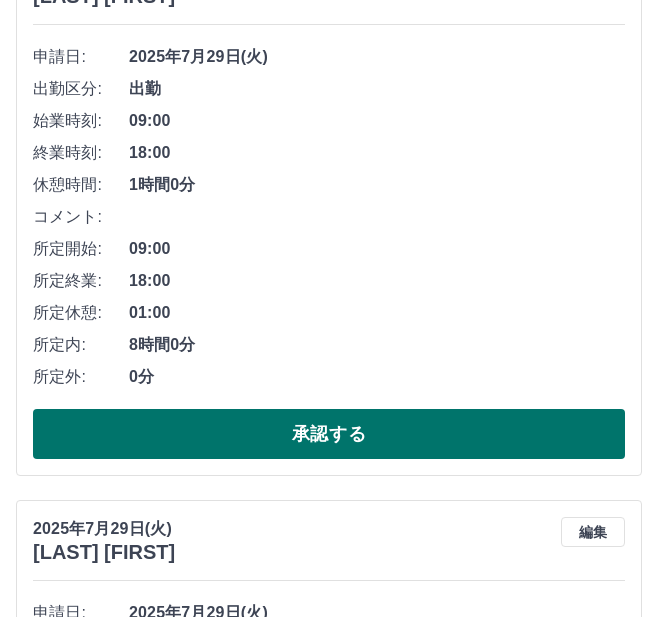scroll, scrollTop: 300, scrollLeft: 0, axis: vertical 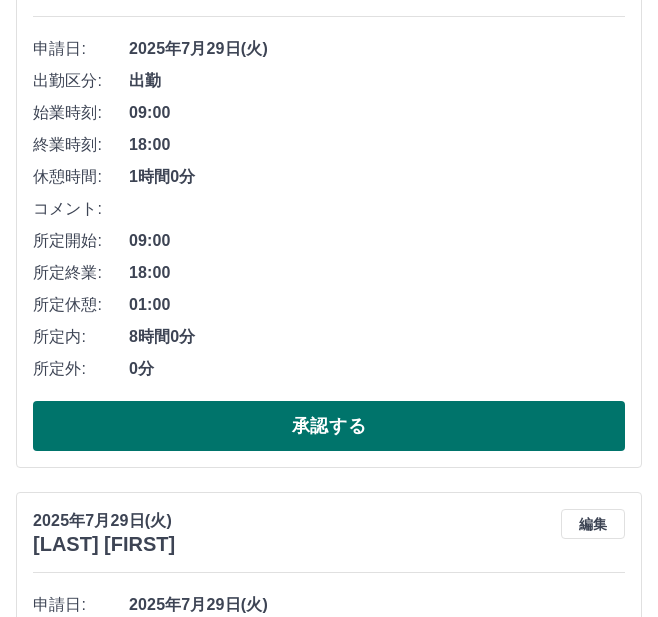 drag, startPoint x: 253, startPoint y: 432, endPoint x: 221, endPoint y: 413, distance: 37.215588 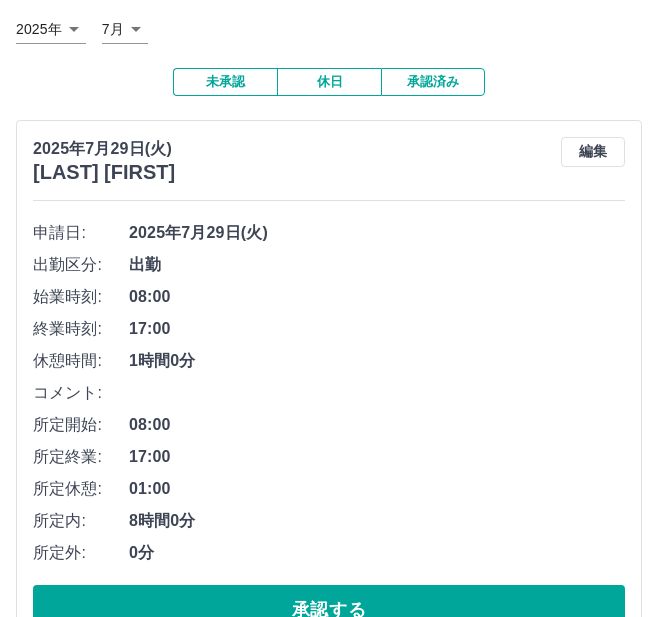 scroll, scrollTop: 200, scrollLeft: 0, axis: vertical 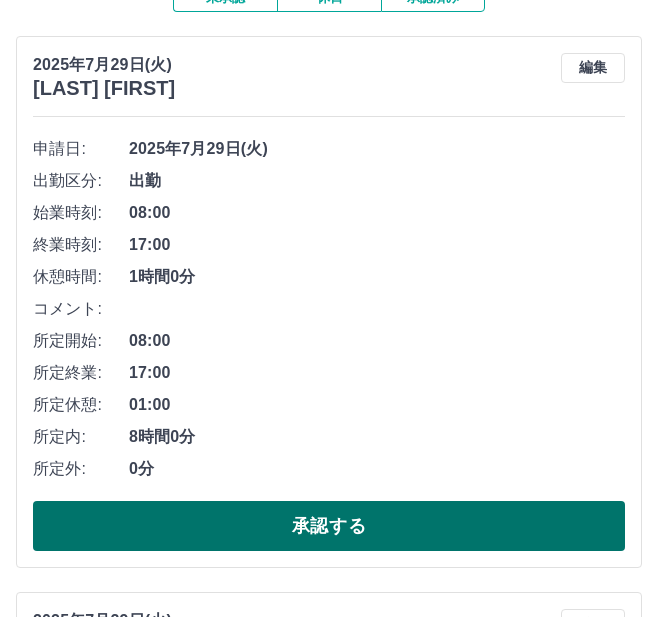 click on "承認する" at bounding box center [329, 526] 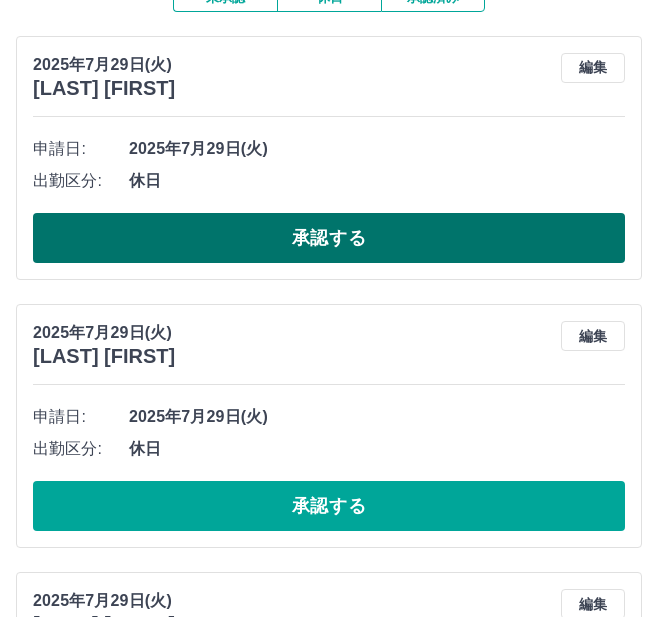 scroll, scrollTop: 100, scrollLeft: 0, axis: vertical 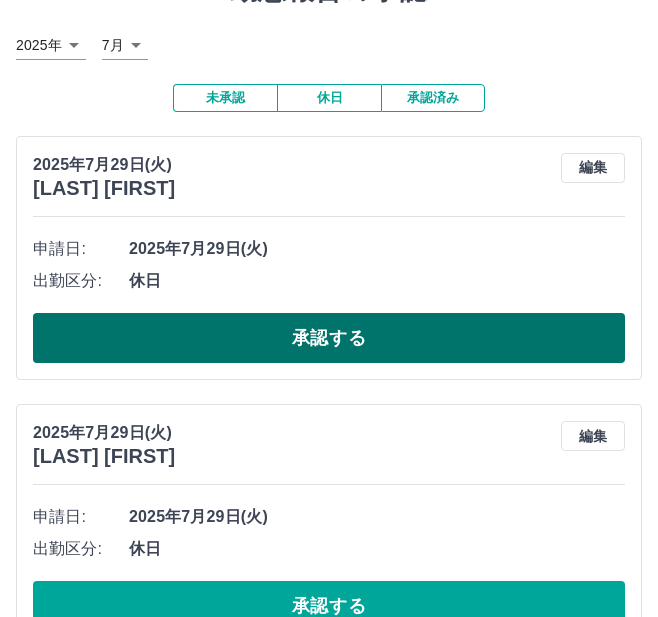 click on "承認する" at bounding box center [329, 338] 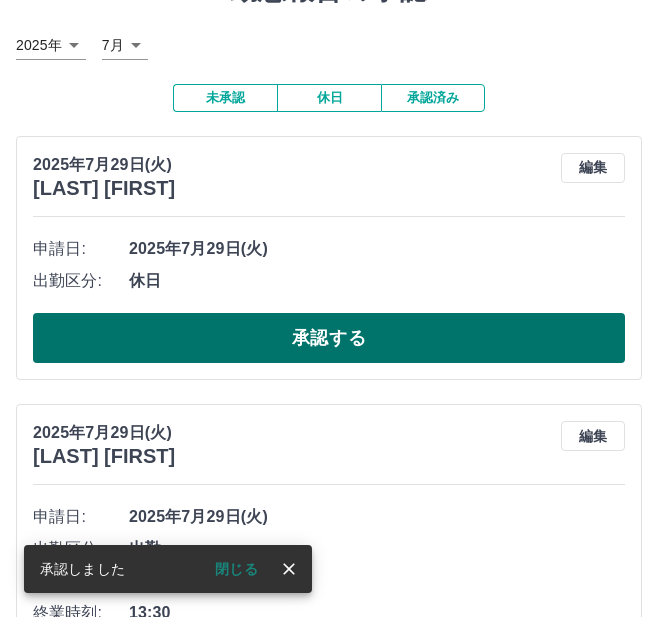 scroll, scrollTop: 200, scrollLeft: 0, axis: vertical 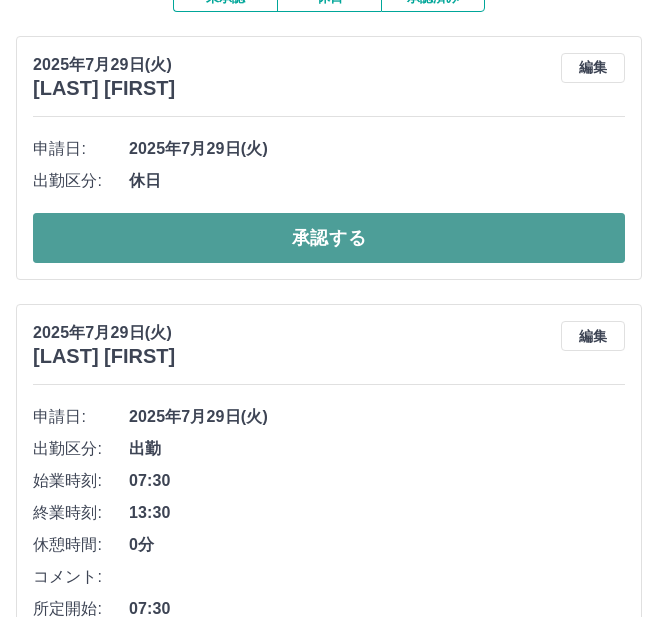 click on "承認する" at bounding box center [329, 238] 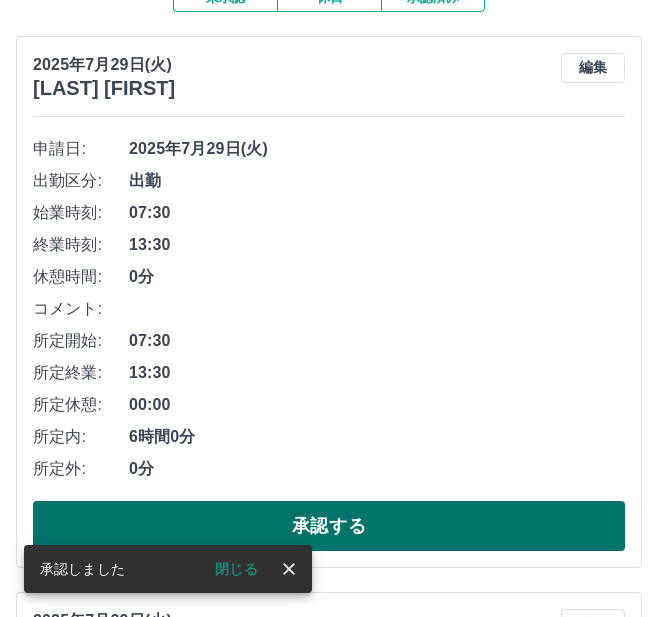 click on "承認する" at bounding box center (329, 526) 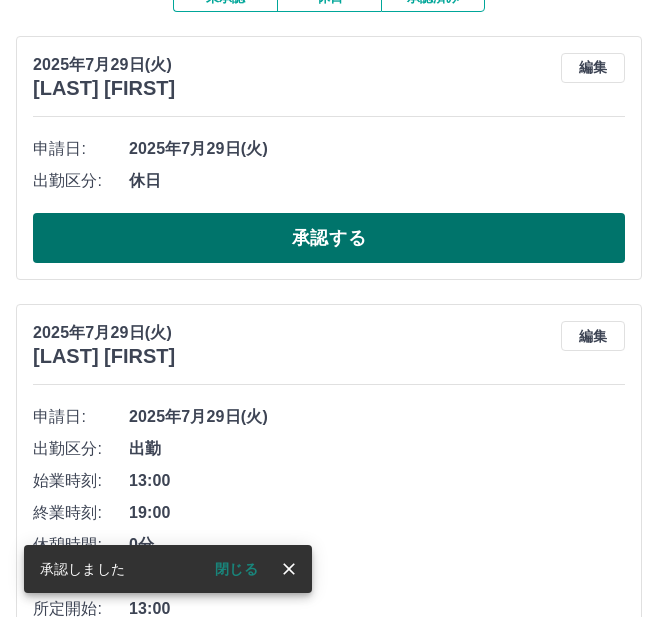 click on "承認する" at bounding box center [329, 238] 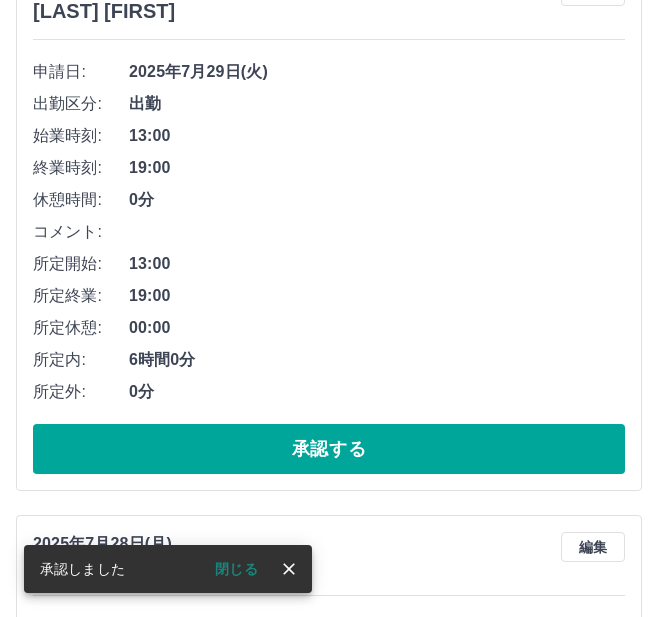 scroll, scrollTop: 300, scrollLeft: 0, axis: vertical 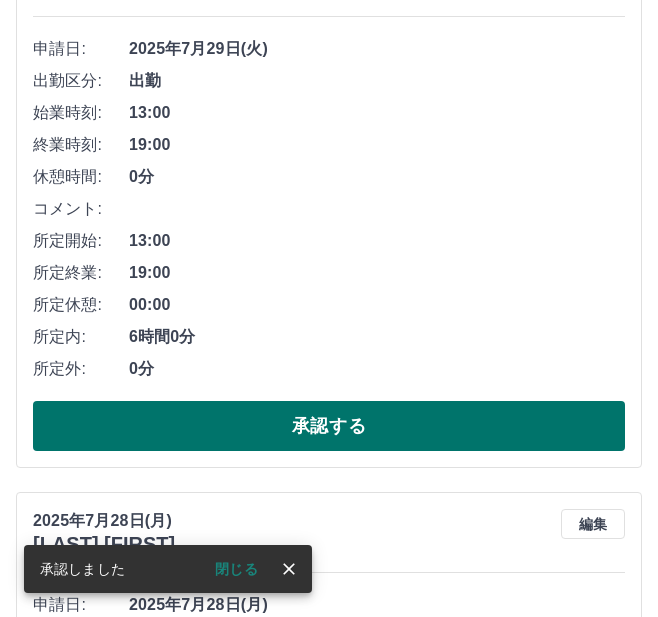 click on "承認する" at bounding box center (329, 426) 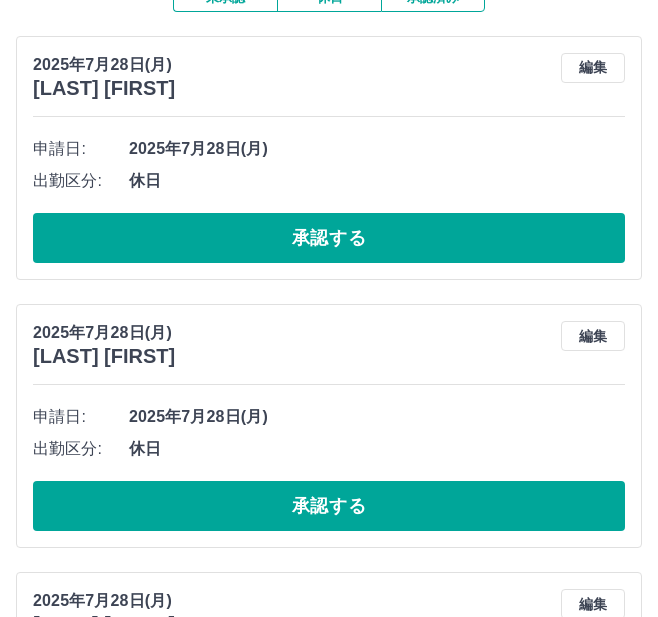 scroll, scrollTop: 300, scrollLeft: 0, axis: vertical 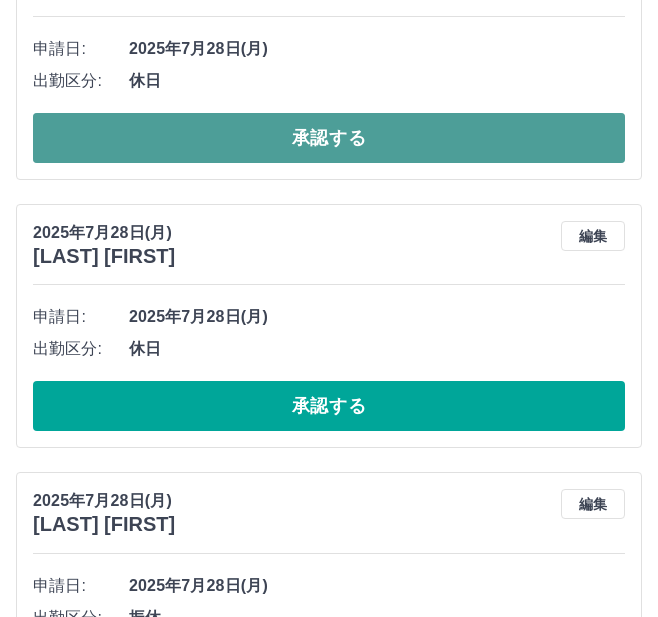 click on "承認する" at bounding box center [329, 138] 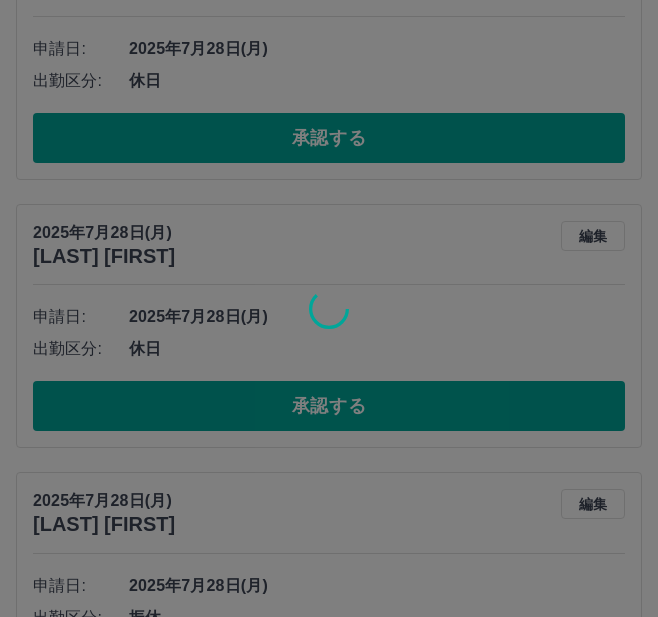 scroll, scrollTop: 32, scrollLeft: 0, axis: vertical 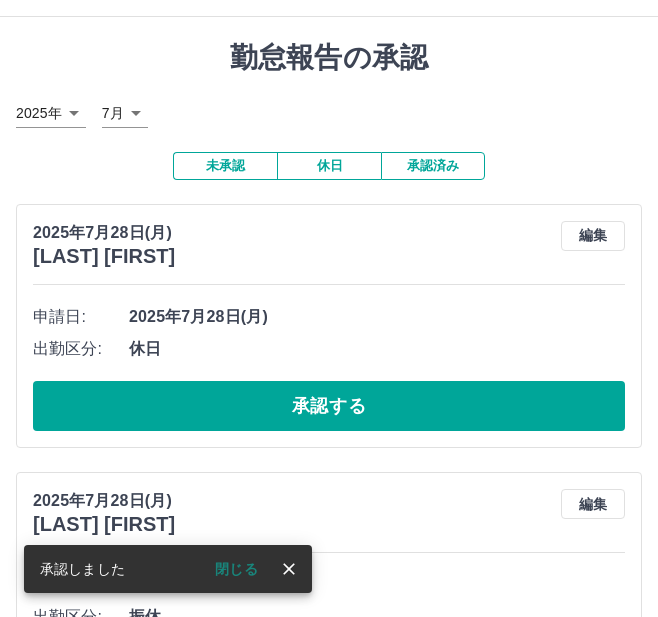 click on "承認する" at bounding box center (329, 406) 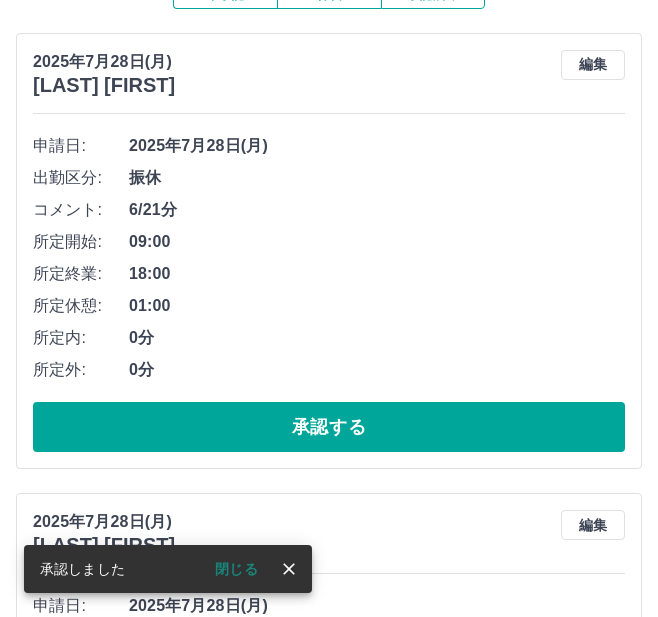 scroll, scrollTop: 232, scrollLeft: 0, axis: vertical 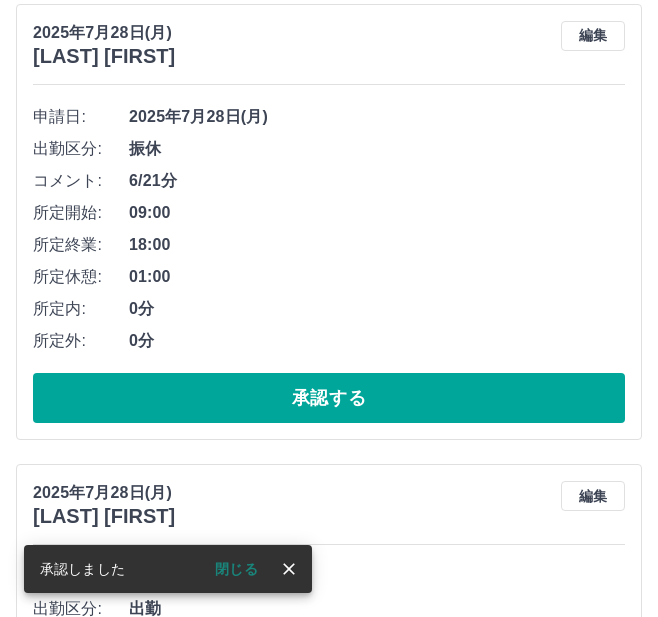 drag, startPoint x: 148, startPoint y: 393, endPoint x: 58, endPoint y: 366, distance: 93.96276 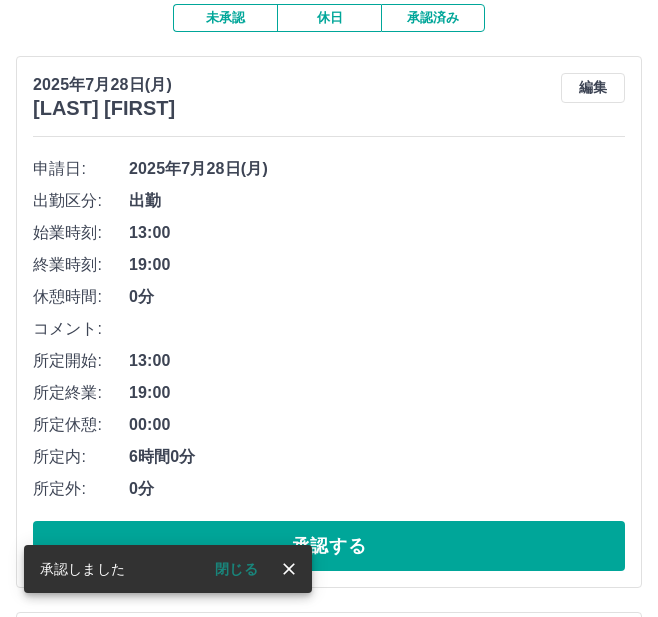 scroll, scrollTop: 200, scrollLeft: 0, axis: vertical 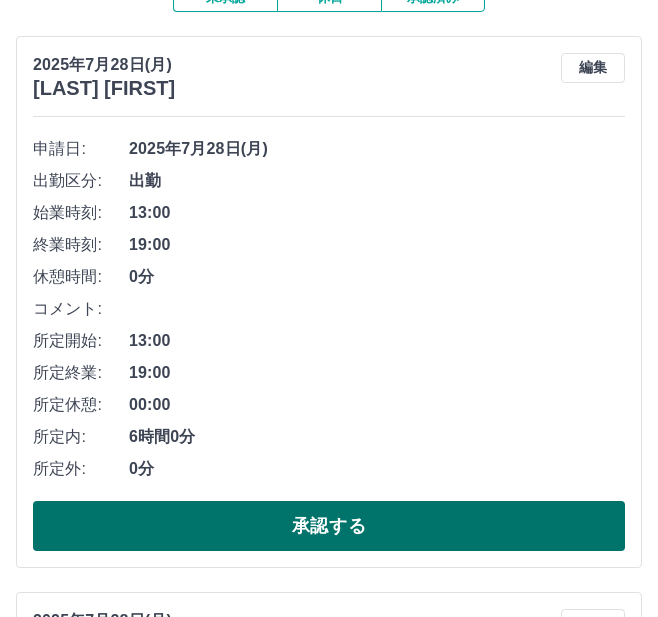 click on "承認する" at bounding box center (329, 526) 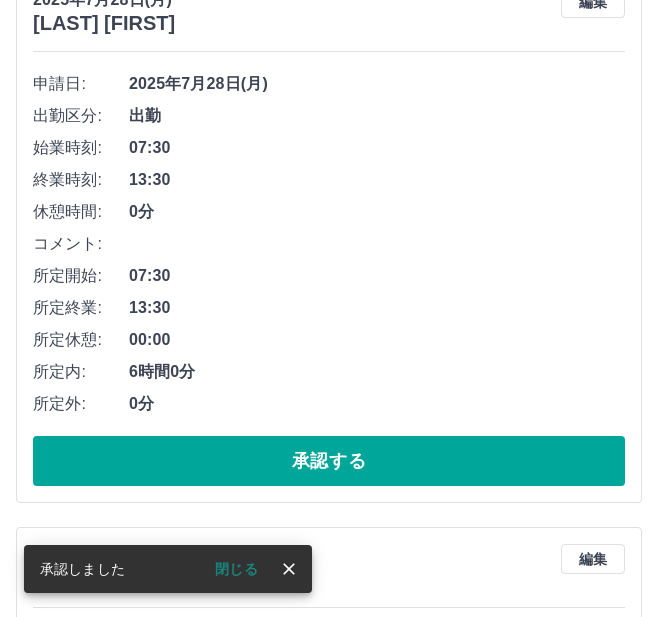 scroll, scrollTop: 300, scrollLeft: 0, axis: vertical 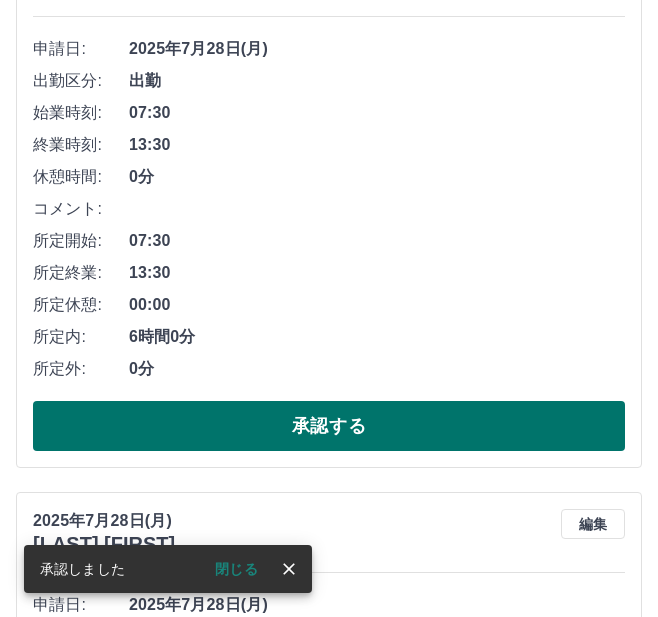 drag, startPoint x: 382, startPoint y: 433, endPoint x: 370, endPoint y: 432, distance: 12.0415945 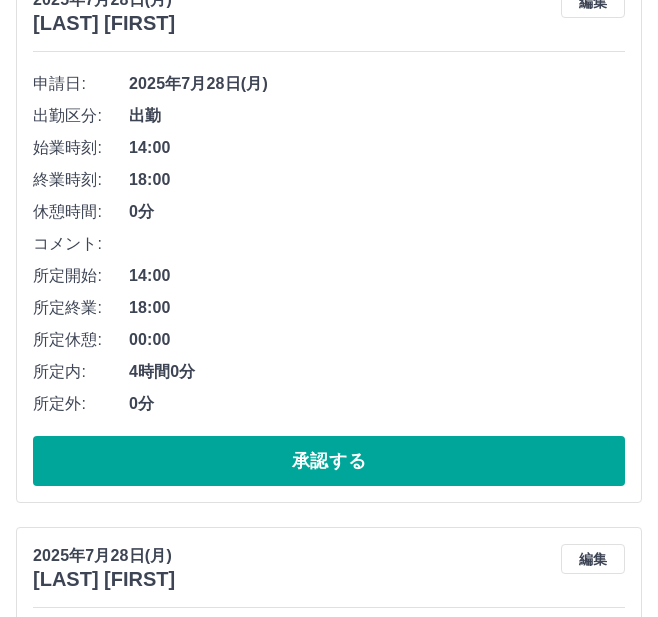scroll, scrollTop: 300, scrollLeft: 0, axis: vertical 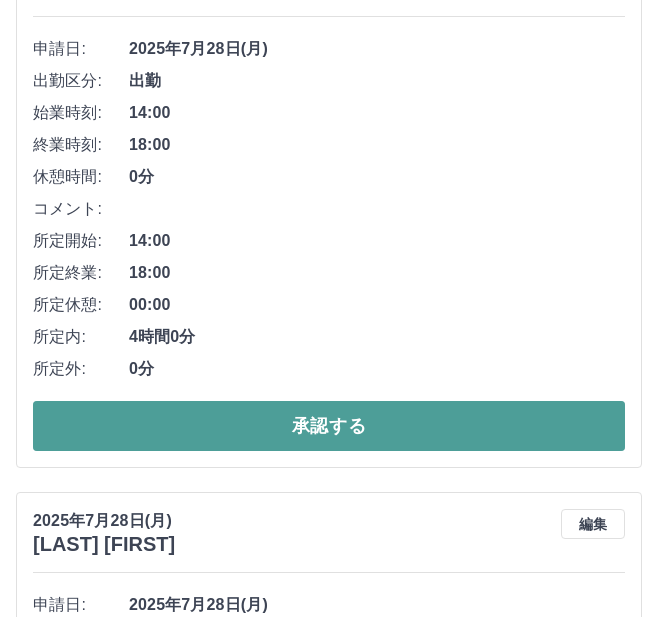 click on "承認する" at bounding box center (329, 426) 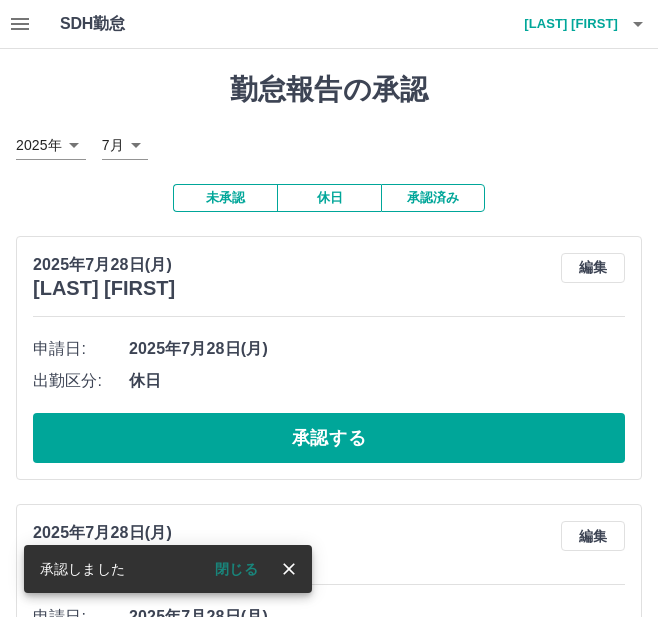 scroll, scrollTop: 100, scrollLeft: 0, axis: vertical 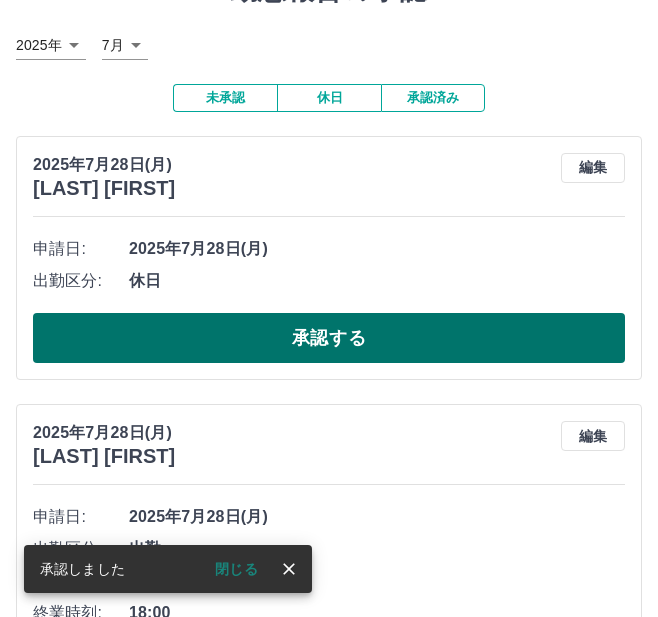 click on "承認する" at bounding box center (329, 338) 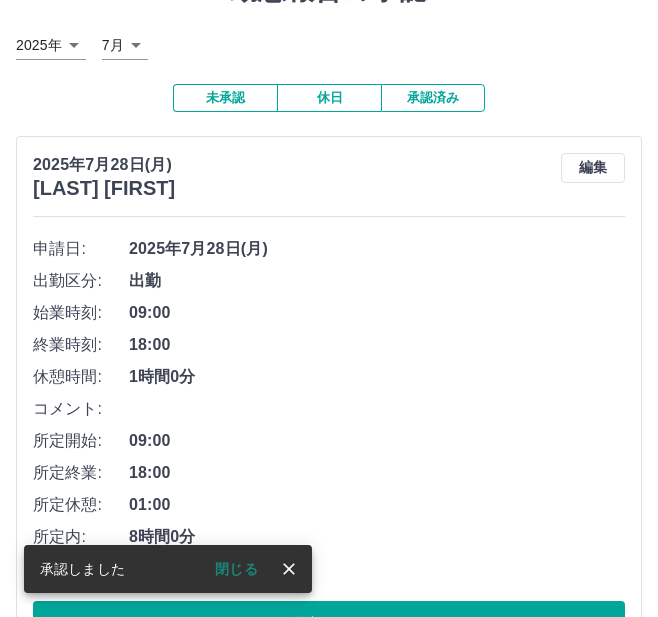 scroll, scrollTop: 200, scrollLeft: 0, axis: vertical 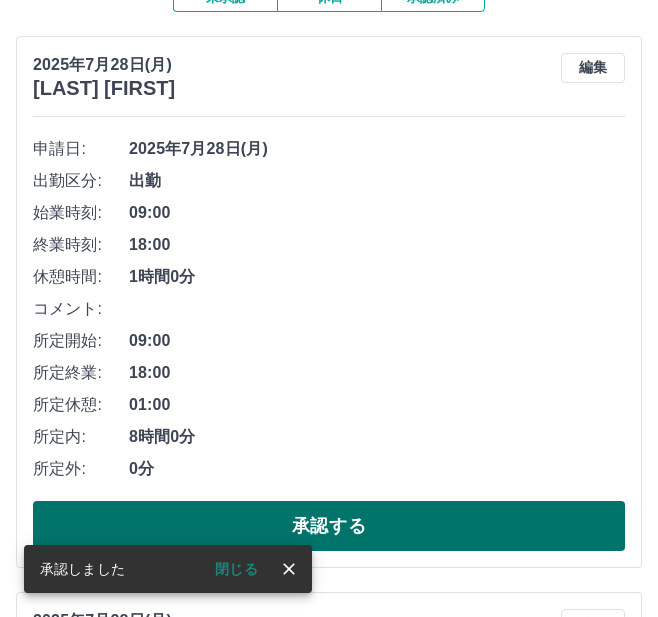 click on "承認する" at bounding box center (329, 526) 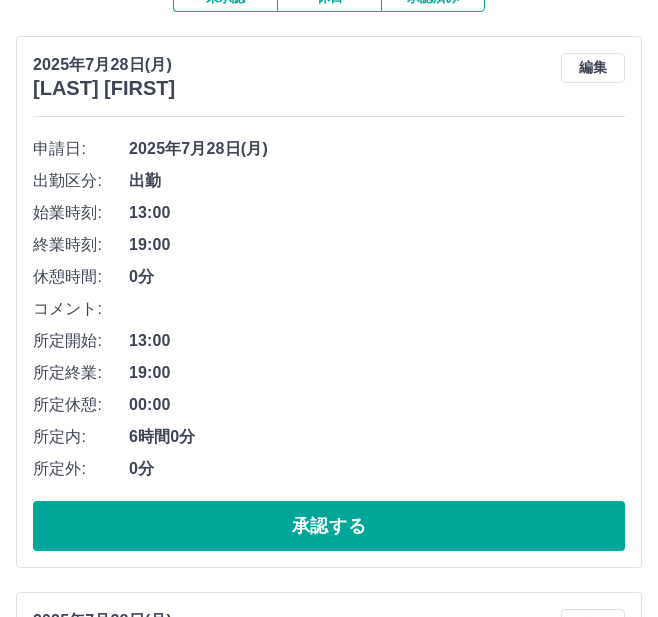 drag, startPoint x: 255, startPoint y: 521, endPoint x: 209, endPoint y: 499, distance: 50.990196 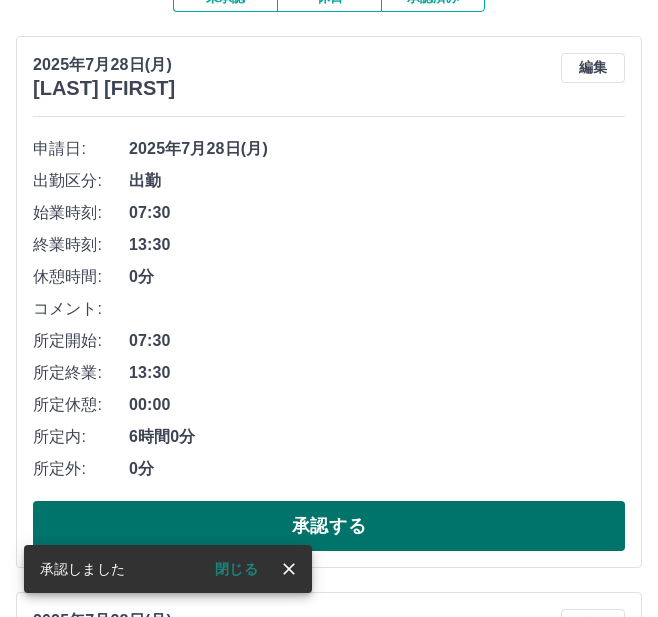 click on "承認する" at bounding box center [329, 526] 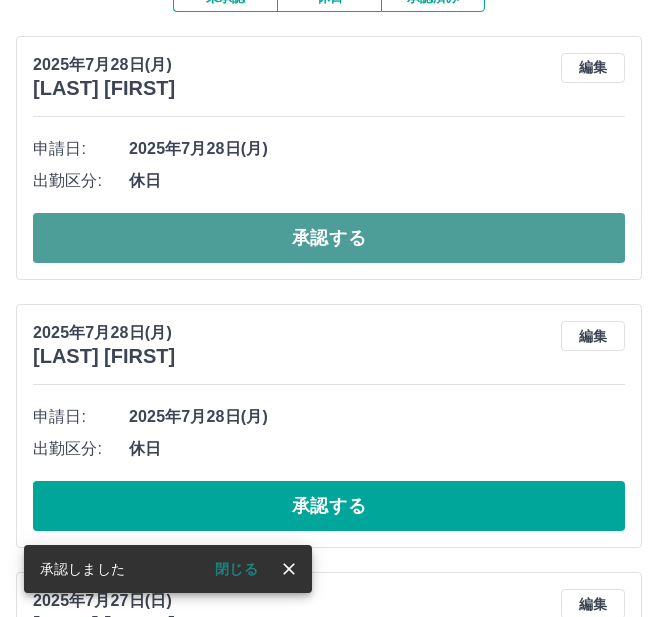click on "承認する" at bounding box center [329, 238] 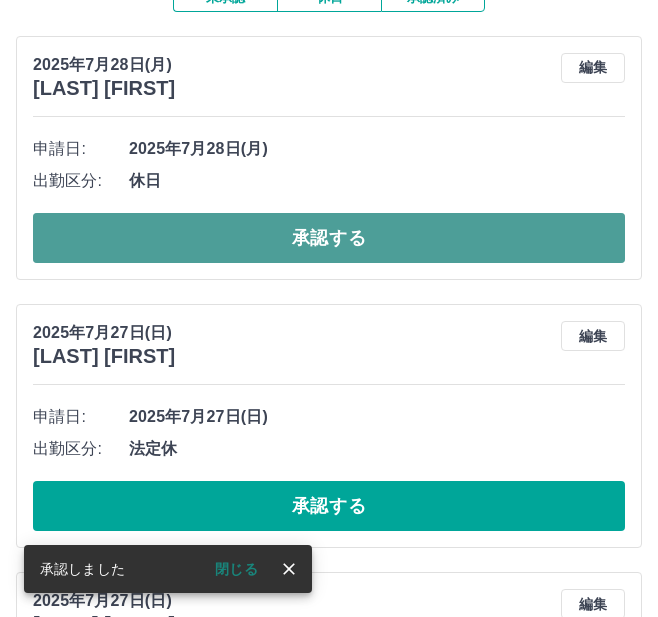 click on "承認する" at bounding box center [329, 238] 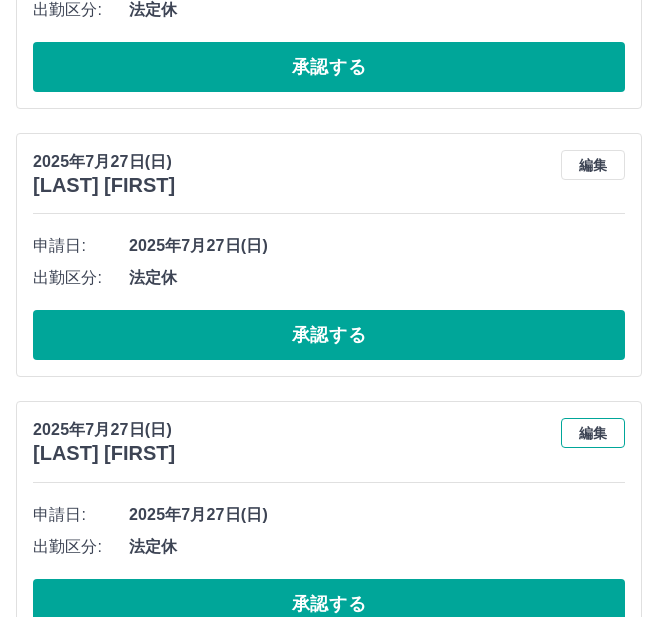 scroll, scrollTop: 2200, scrollLeft: 0, axis: vertical 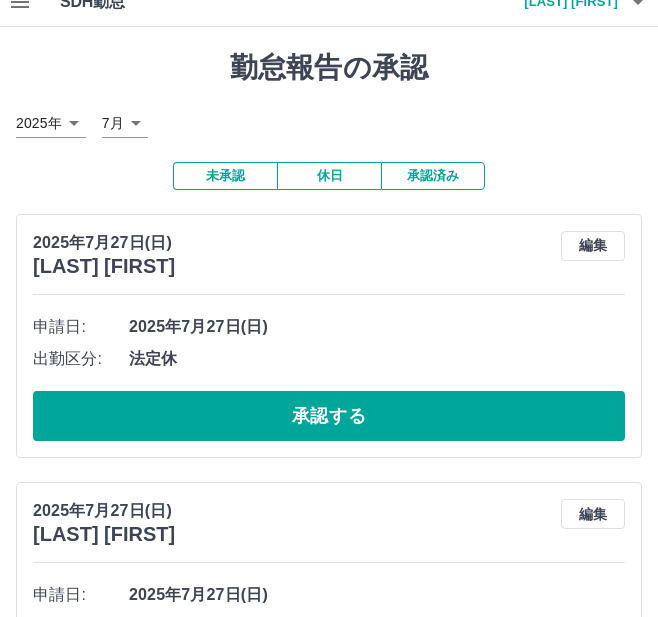 click on "休日" at bounding box center (329, 176) 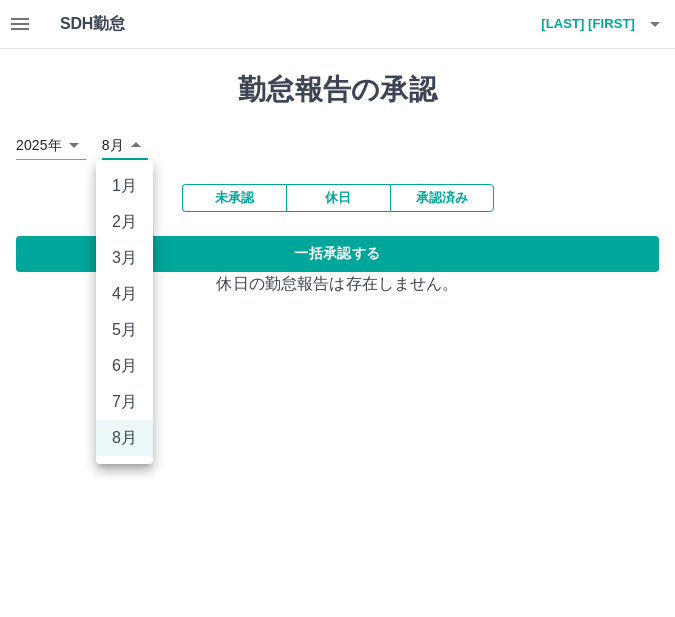 click on "SDH勤怠 [LAST] [FIRST] 勤怠報告の承認 2025年 **** 8月 * 未承認 休日 承認済み 一括承認する 休日の勤怠報告は存在しません。 SDH勤怠 1月 2月 3月 4月 5月 6月 7月 8月" at bounding box center (337, 160) 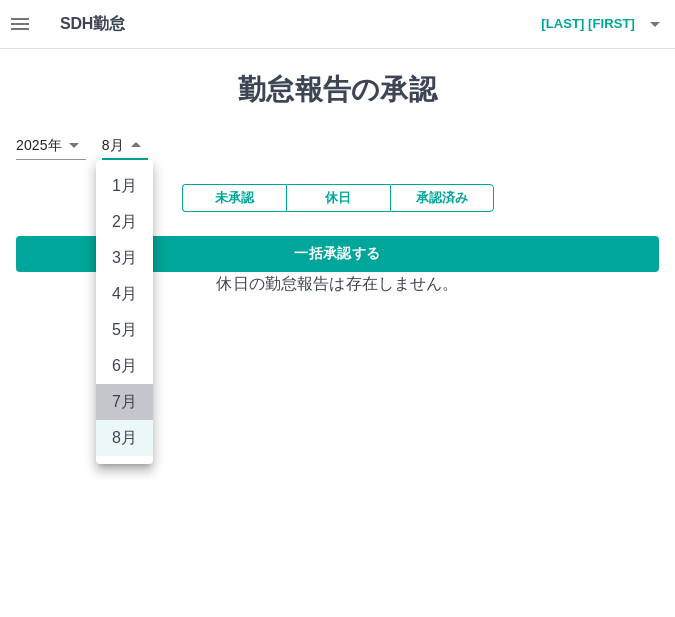 click on "7月" at bounding box center (124, 402) 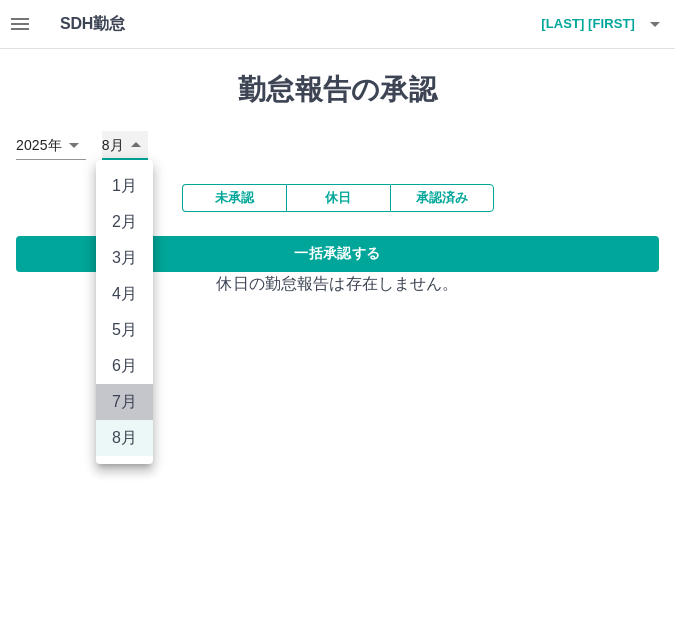 type on "*" 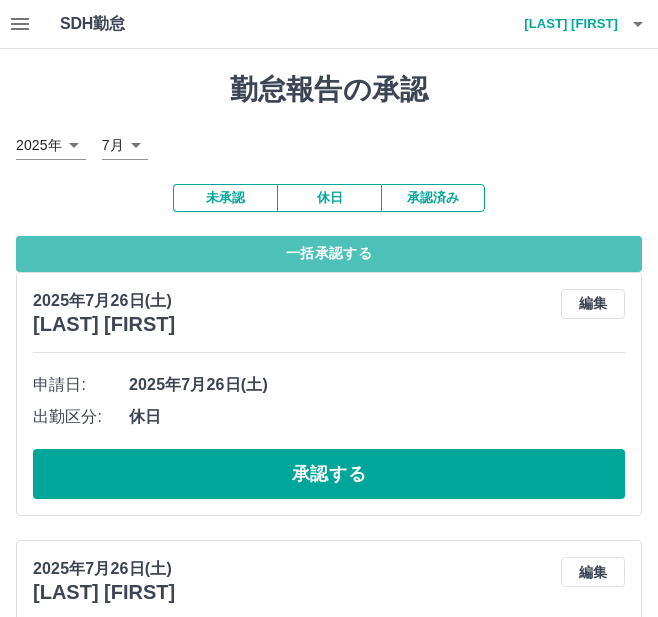 click on "一括承認する" at bounding box center (329, 254) 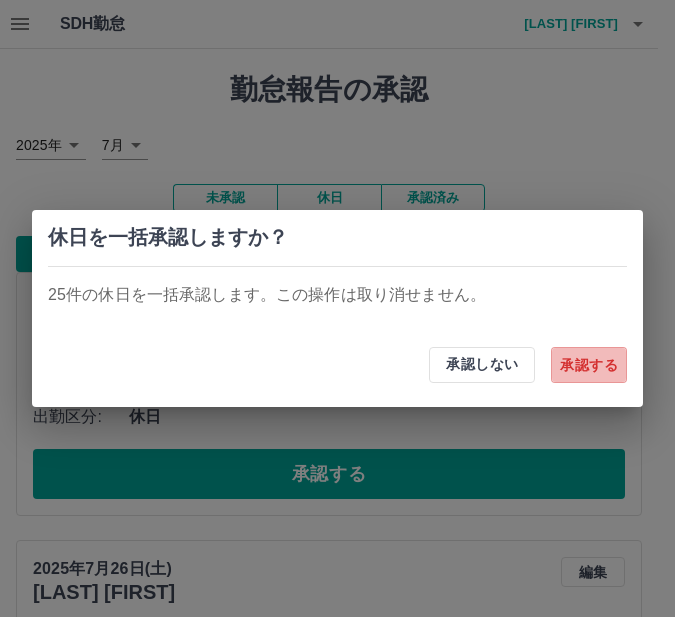 click on "承認する" at bounding box center [589, 365] 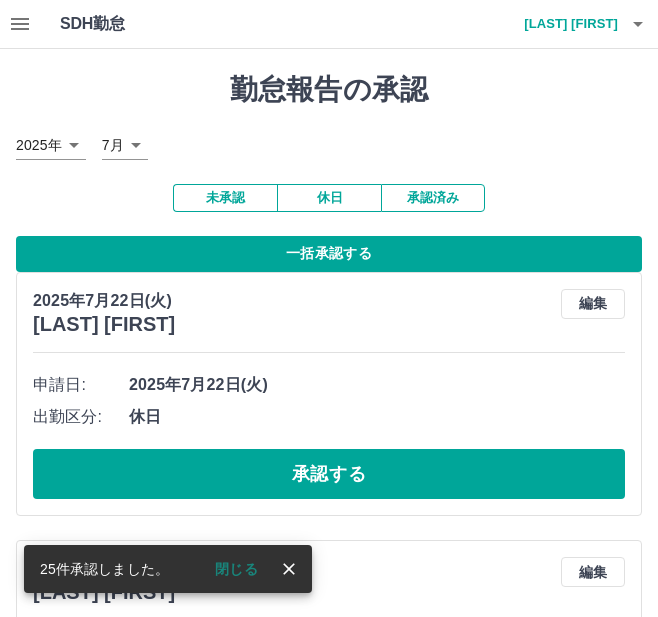 click on "一括承認する" at bounding box center (329, 254) 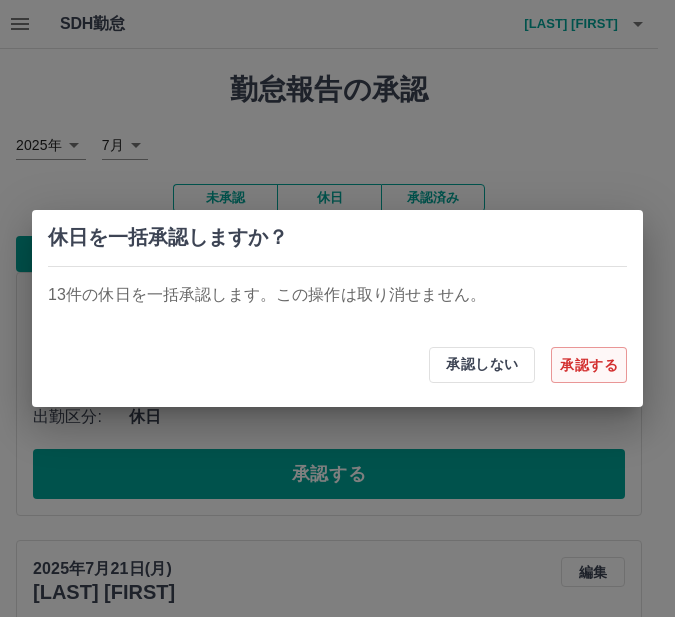 click on "承認する" at bounding box center (589, 365) 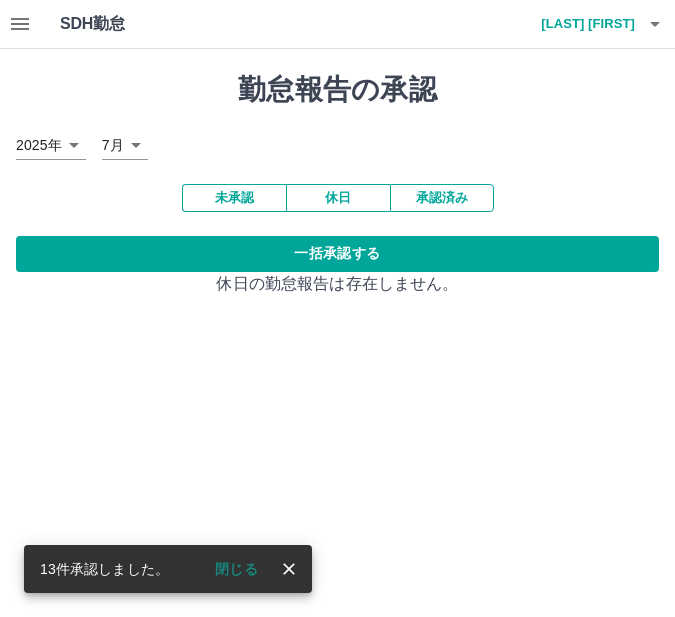 click on "未承認" at bounding box center (234, 198) 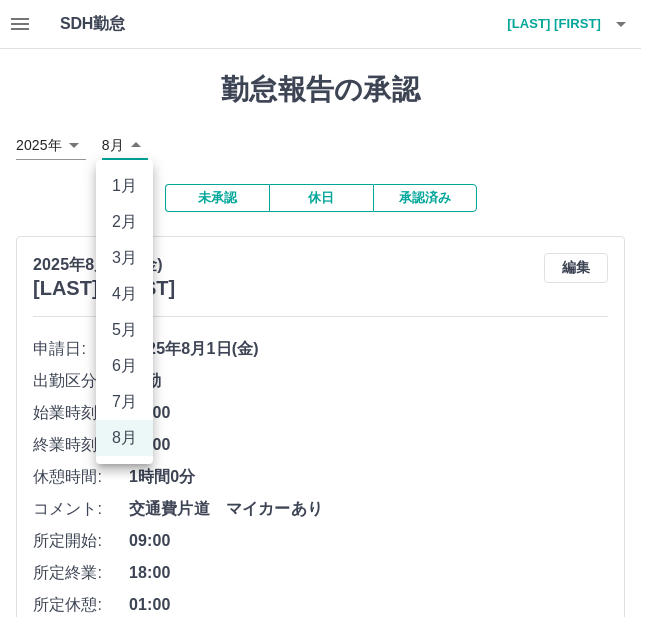 click on "SDH勤怠 [LAST] [FIRST] 勤怠報告の承認 2025年 **** 8月 * 未承認 休日 承認済み 2025年8月1日(金) [LAST] [FIRST] 編集 申請日: 2025年8月1日(金) 出勤区分: 出勤 始業時刻: 09:00 終業時刻: 18:00 休憩時間: 1時間0分 コメント: 交通費片道　マイカーあり 所定開始: 09:00 所定終業: 18:00 所定休憩: 01:00 所定内: 8時間0分 所定外: 0分 承認する SDH勤怠 1月 2月 3月 4月 5月 6月 7月 8月" at bounding box center [329, 396] 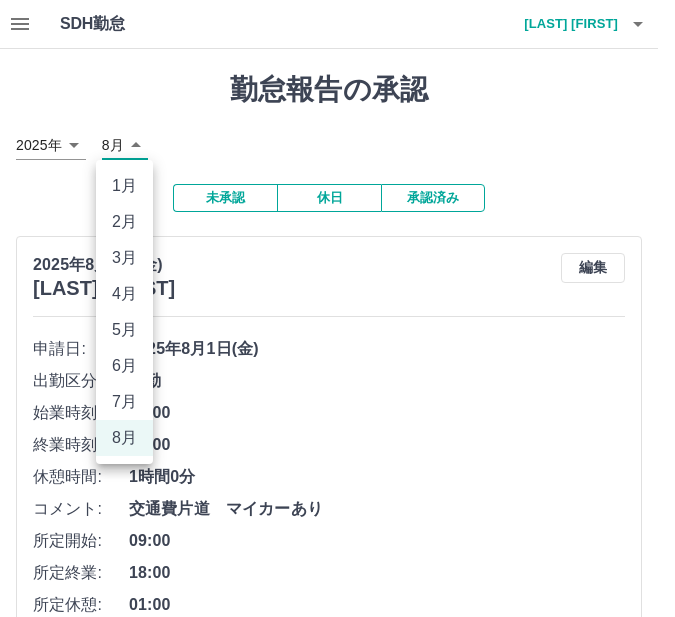 click on "7月" at bounding box center (124, 402) 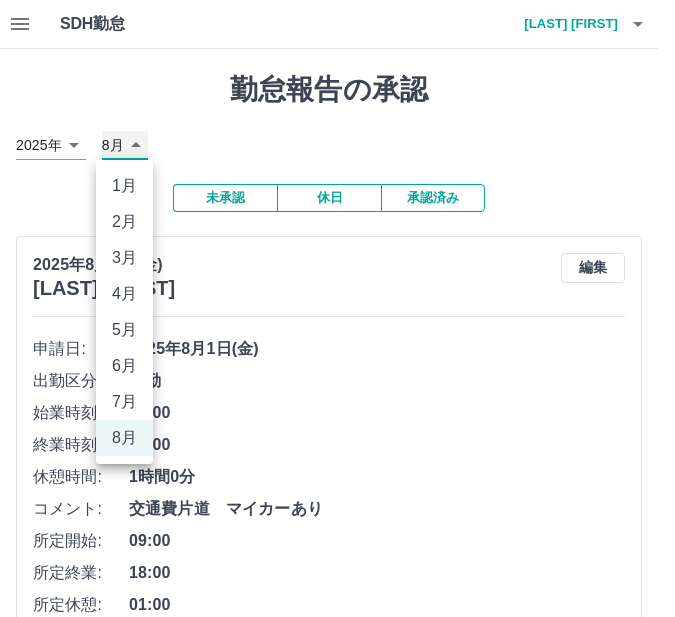 type on "*" 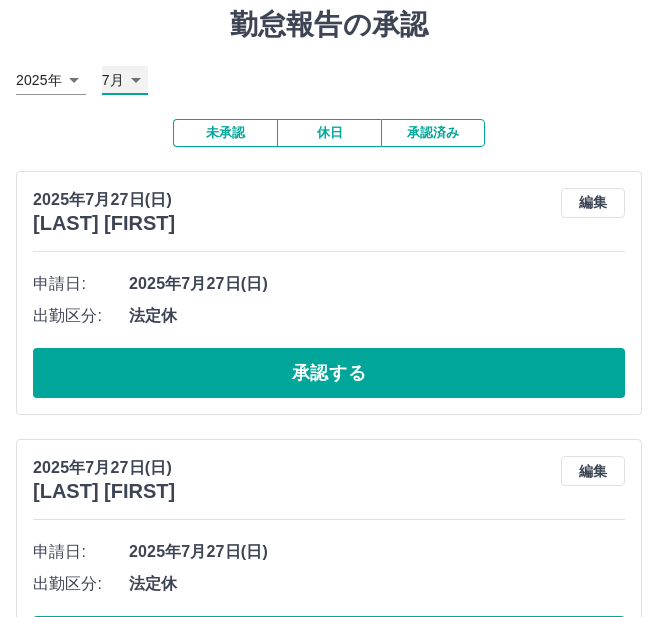 scroll, scrollTop: 100, scrollLeft: 0, axis: vertical 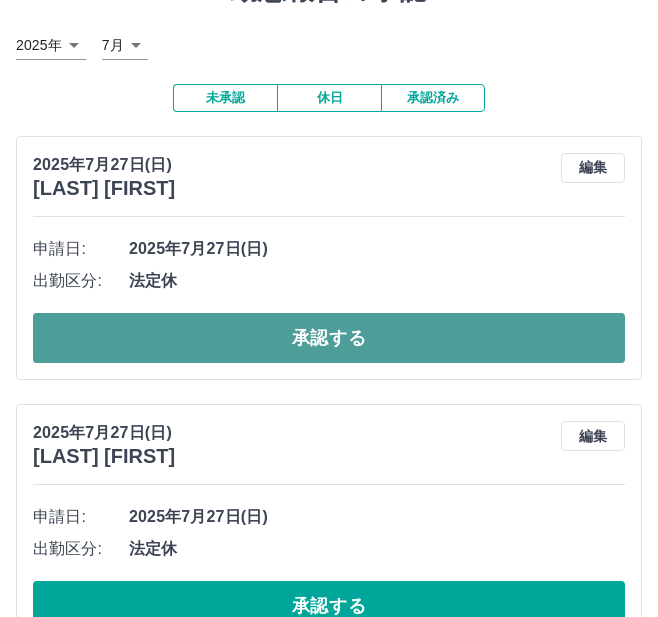 click on "承認する" at bounding box center (329, 338) 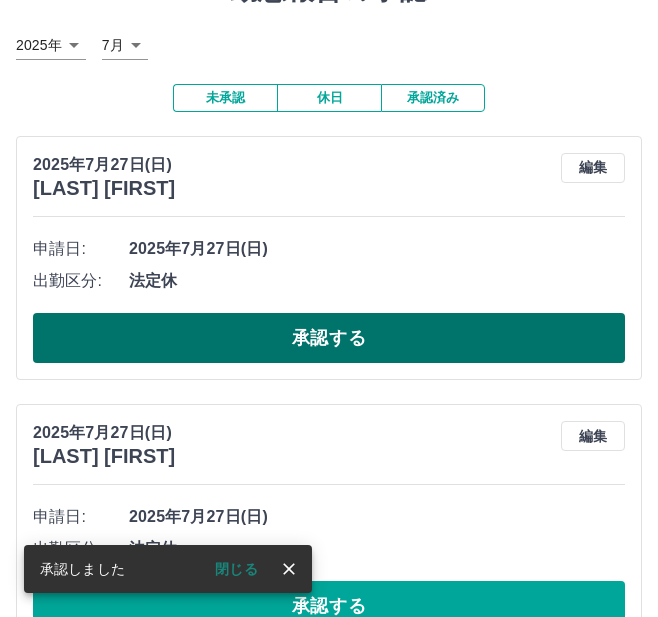 click on "承認する" at bounding box center [329, 338] 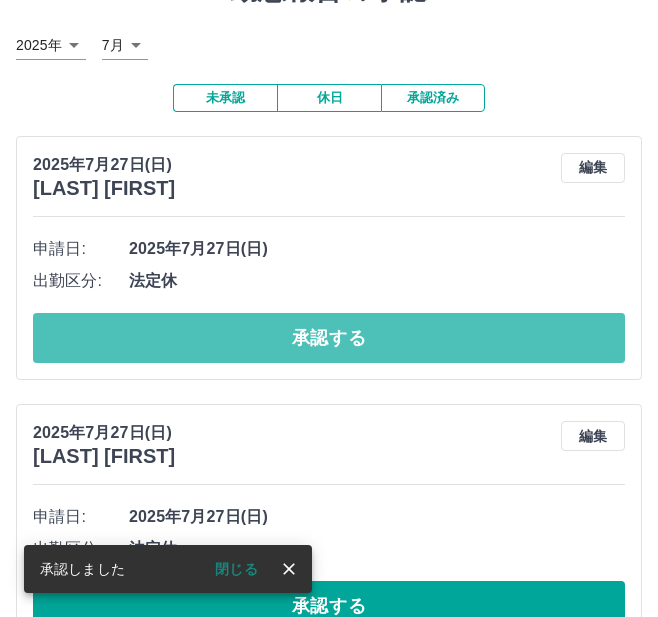 click on "承認する" at bounding box center (329, 338) 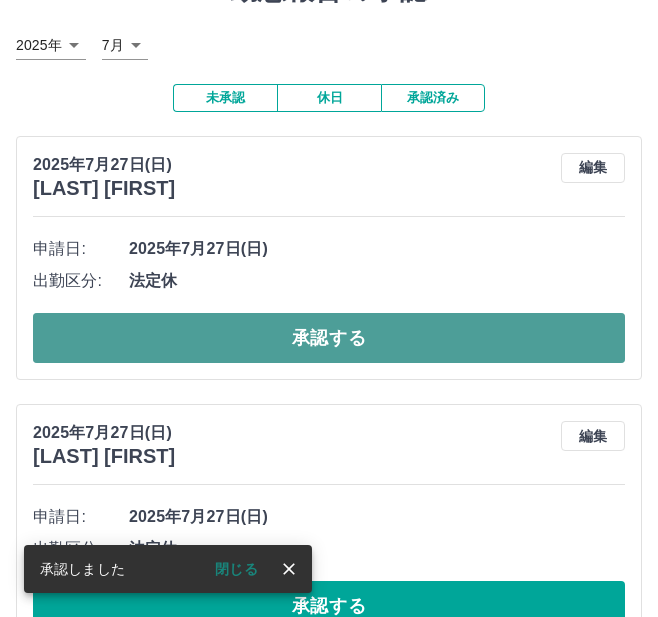 click on "承認する" at bounding box center (329, 338) 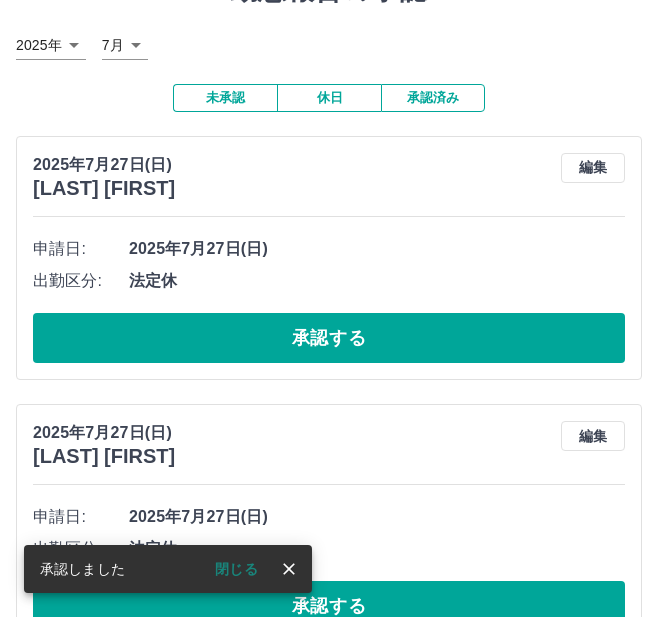 click on "承認する" at bounding box center (329, 338) 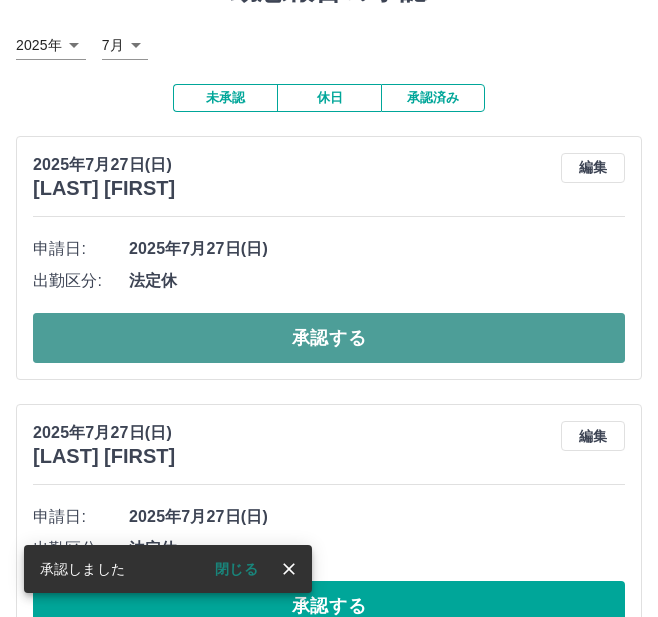 click on "承認する" at bounding box center (329, 338) 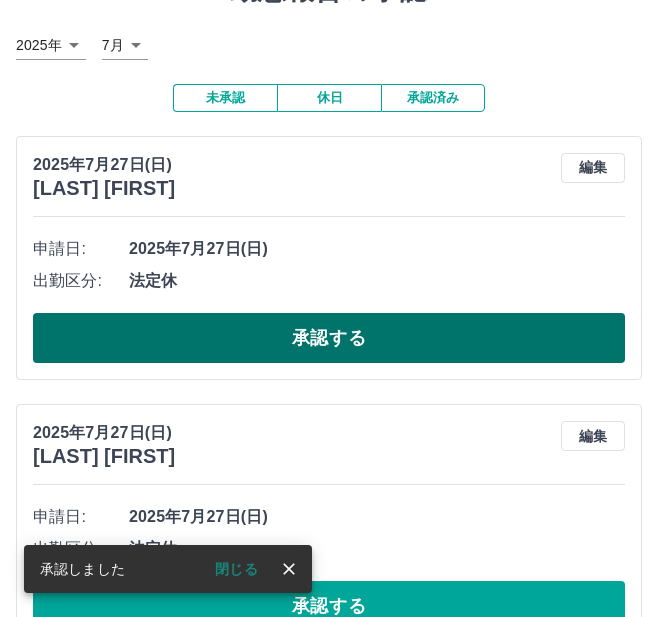 click on "承認する" at bounding box center [329, 338] 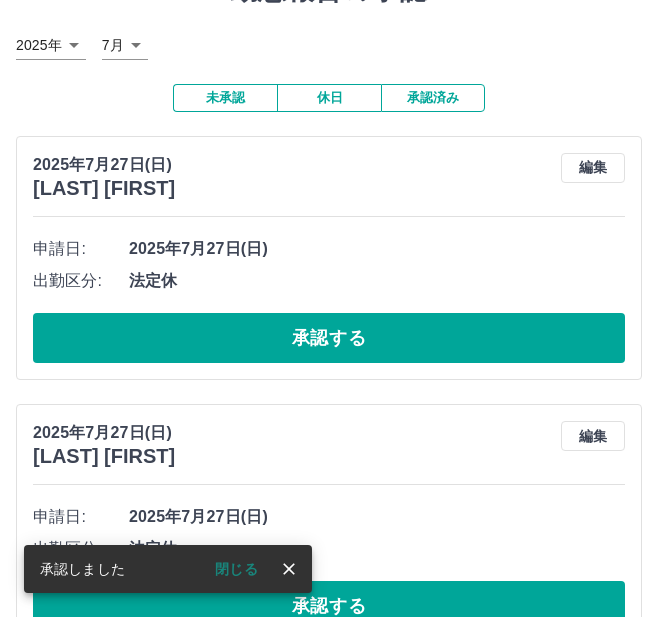 click on "承認する" at bounding box center (329, 338) 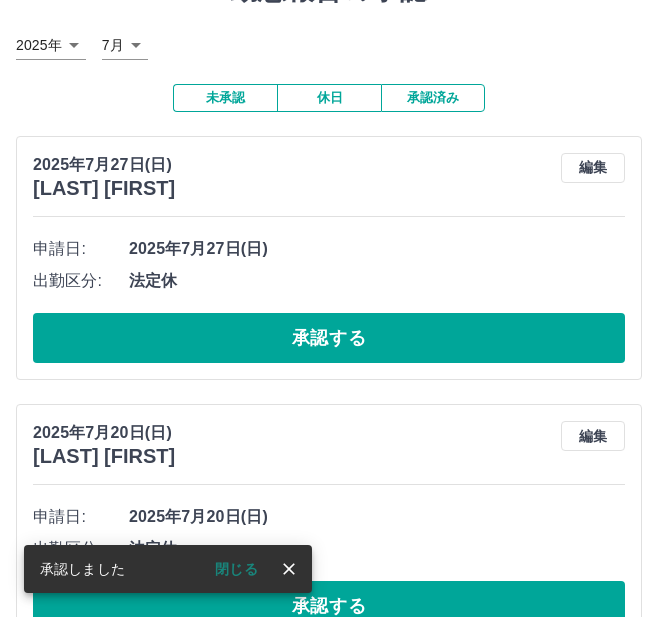 click on "承認する" at bounding box center [329, 338] 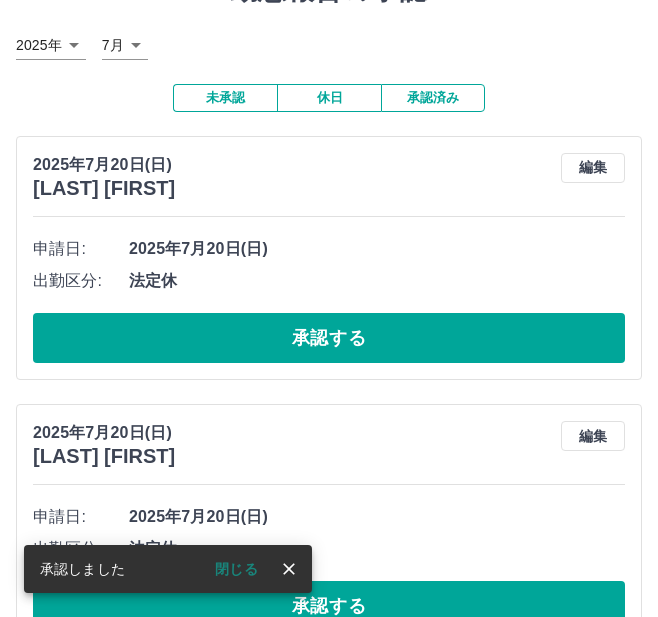 click on "承認する" at bounding box center [329, 338] 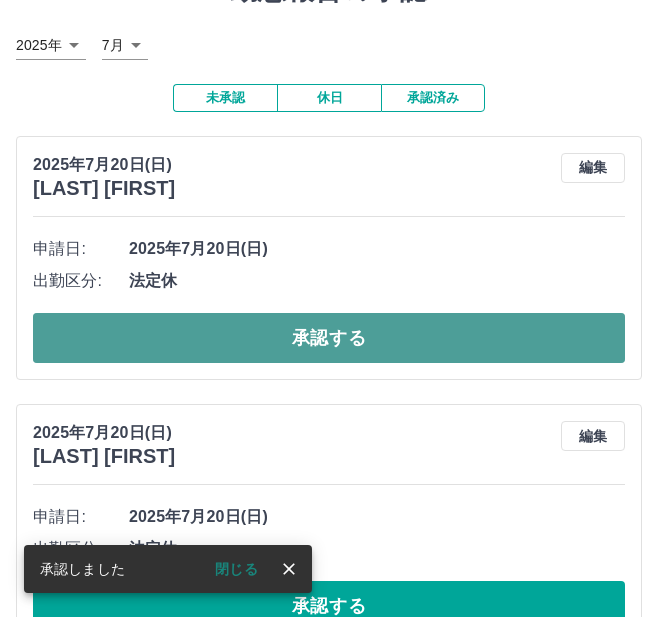 click on "承認する" at bounding box center [329, 338] 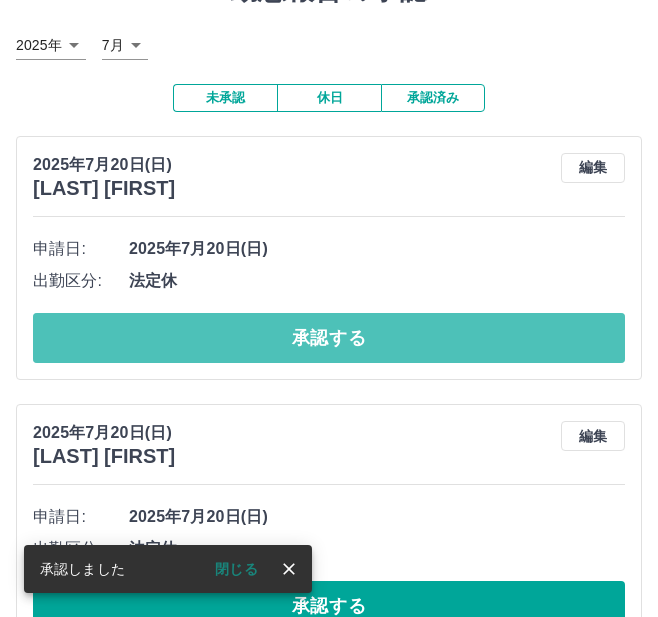 click on "承認する" at bounding box center (329, 338) 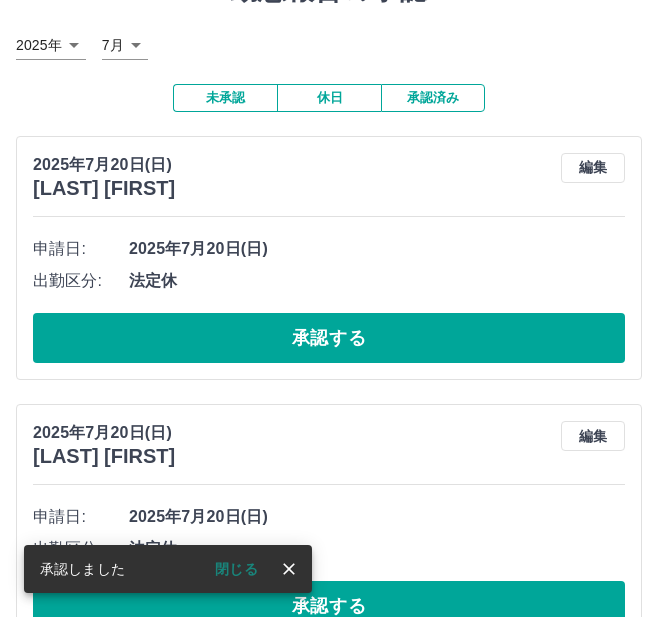click on "承認する" at bounding box center (329, 338) 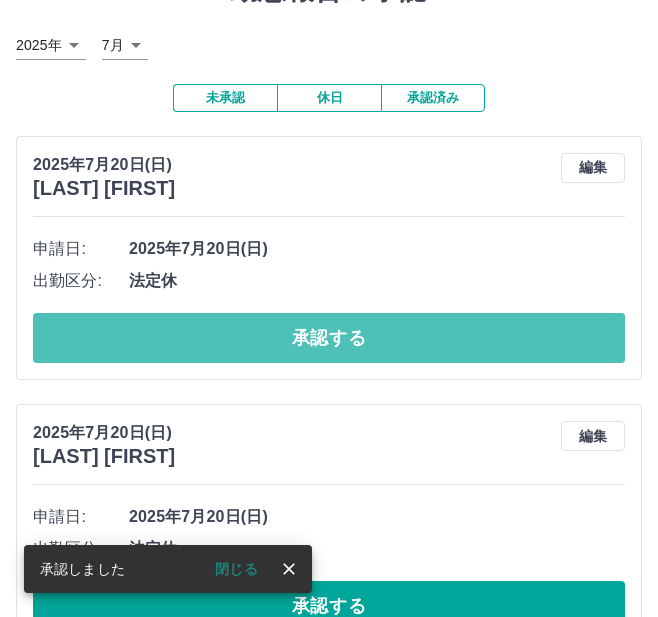click on "承認する" at bounding box center (329, 338) 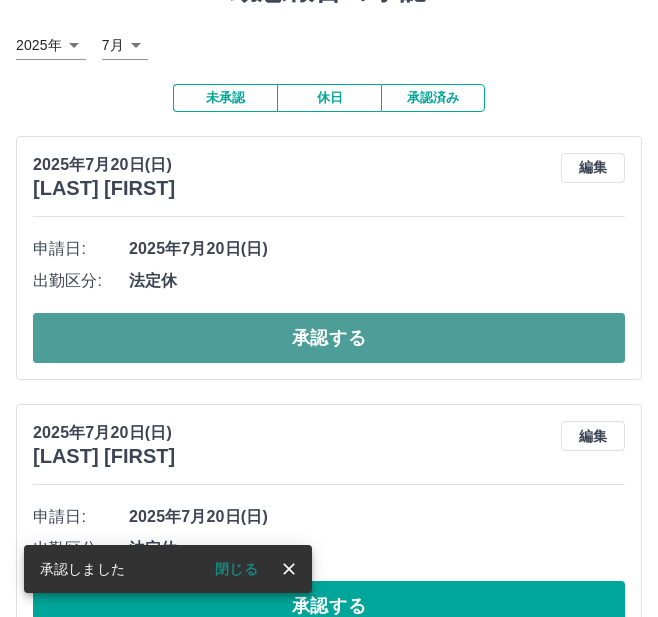 click on "承認する" at bounding box center [329, 338] 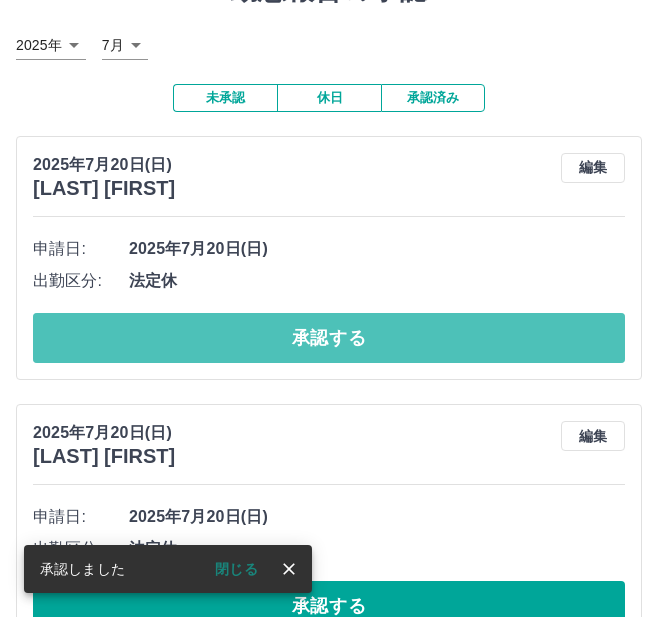 click on "承認する" at bounding box center [329, 338] 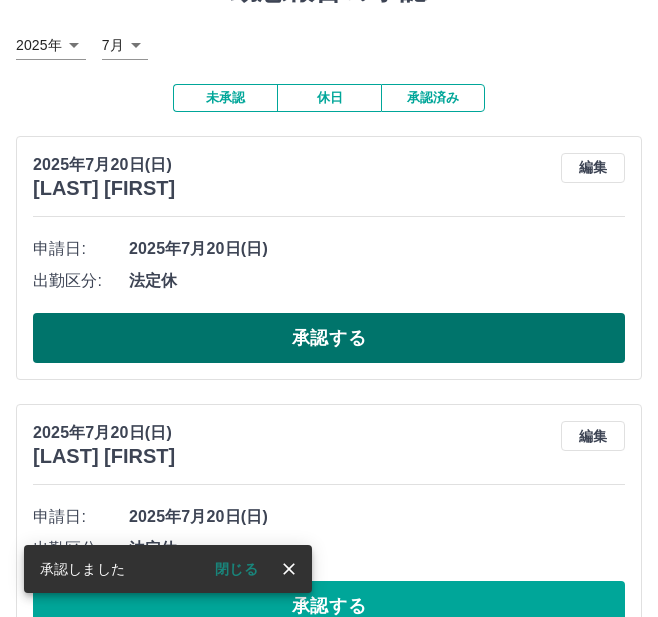 click on "承認する" at bounding box center [329, 338] 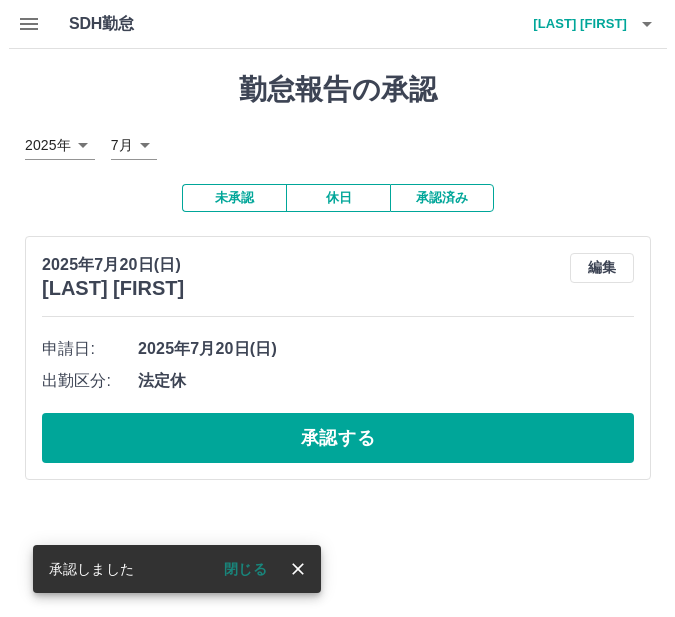 scroll, scrollTop: 0, scrollLeft: 0, axis: both 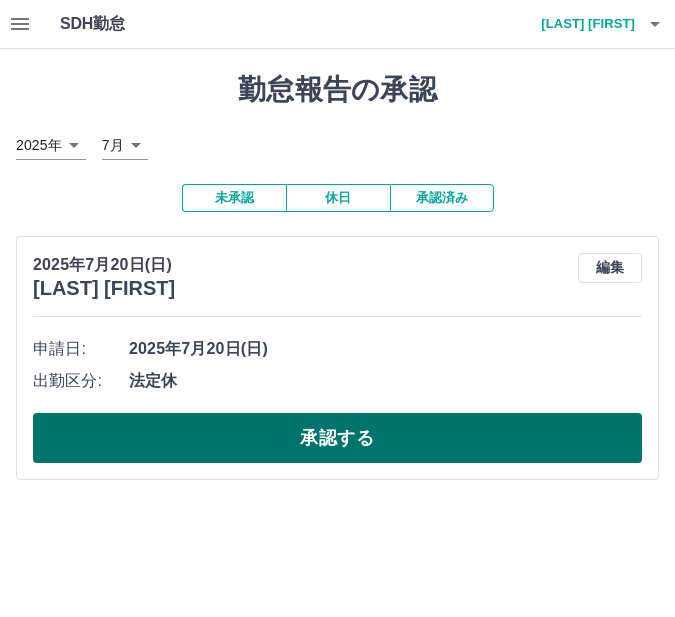 click on "承認する" at bounding box center [337, 438] 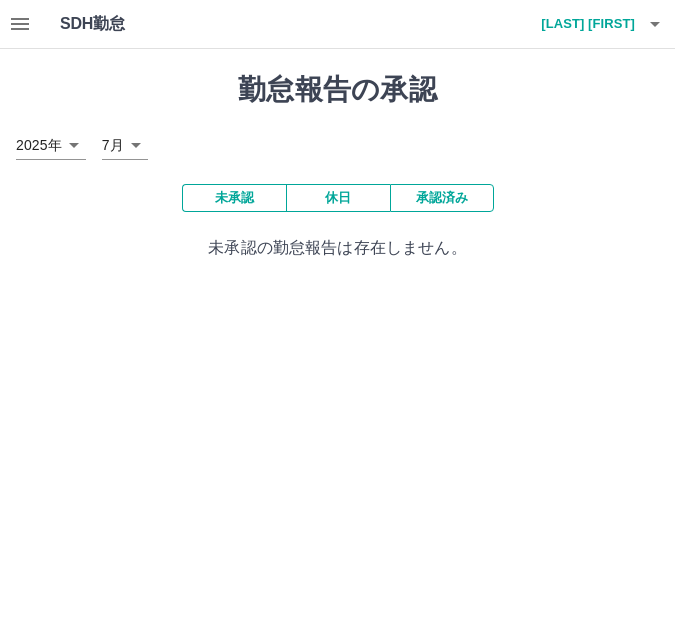 click 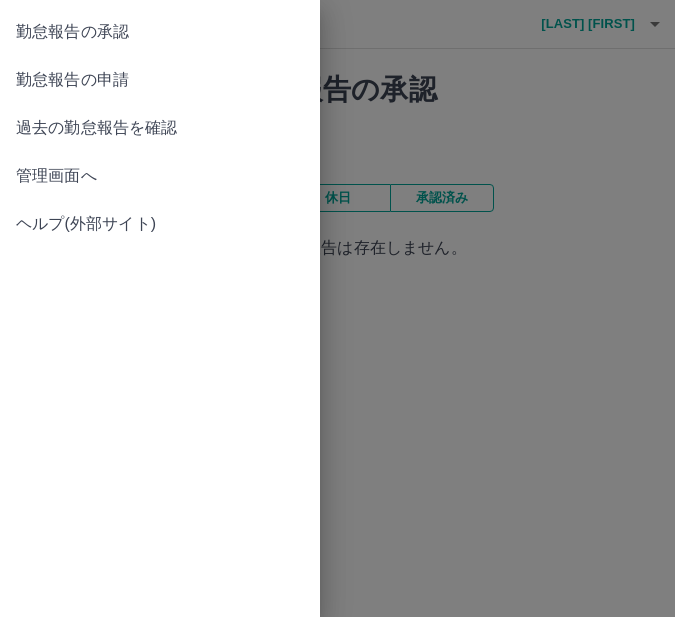 click on "勤怠報告の申請" at bounding box center [160, 80] 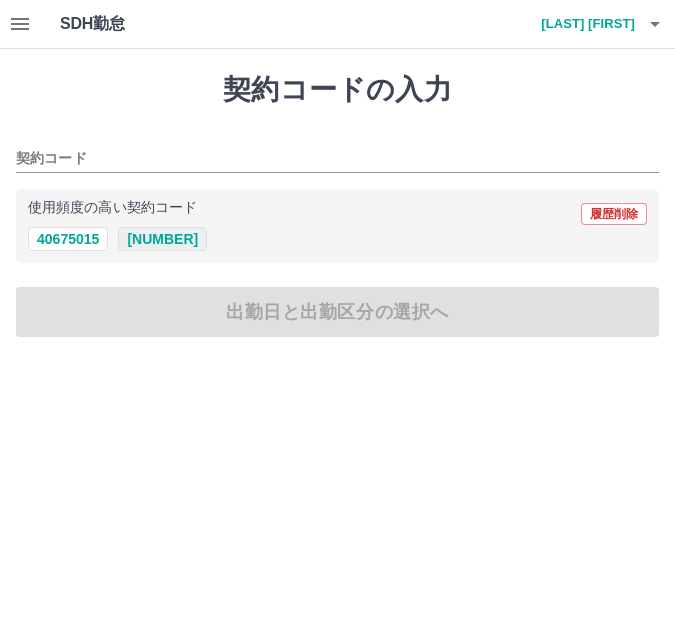 click on "[NUMBER]" at bounding box center (162, 239) 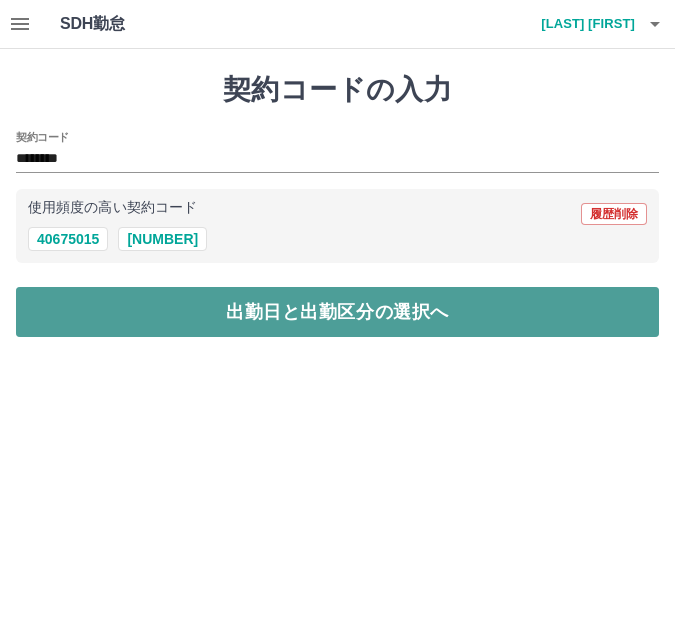 click on "出勤日と出勤区分の選択へ" at bounding box center (337, 312) 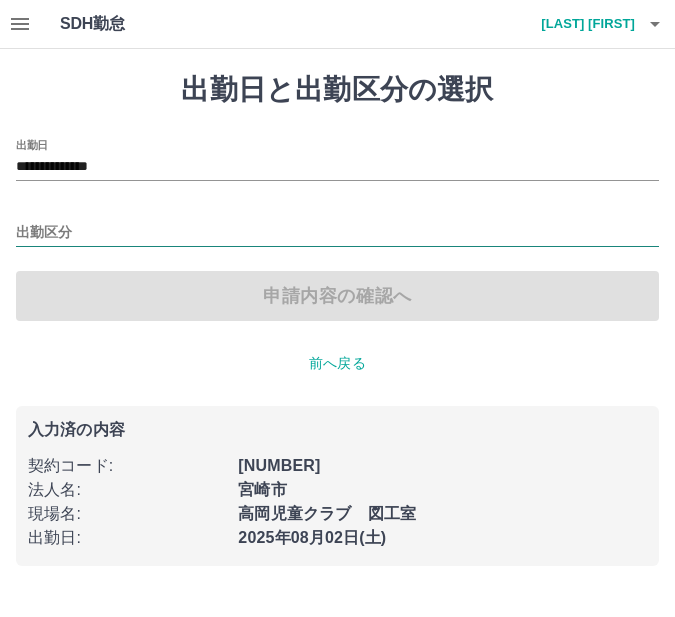 click on "出勤区分" at bounding box center [337, 233] 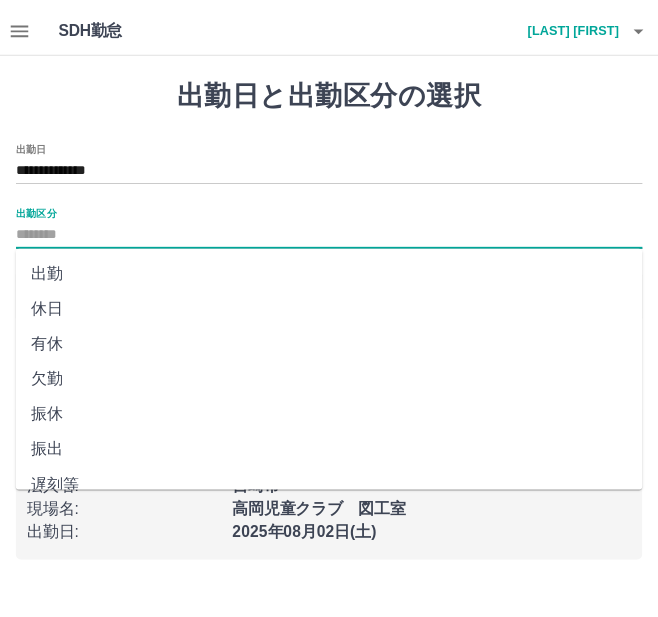scroll, scrollTop: 100, scrollLeft: 0, axis: vertical 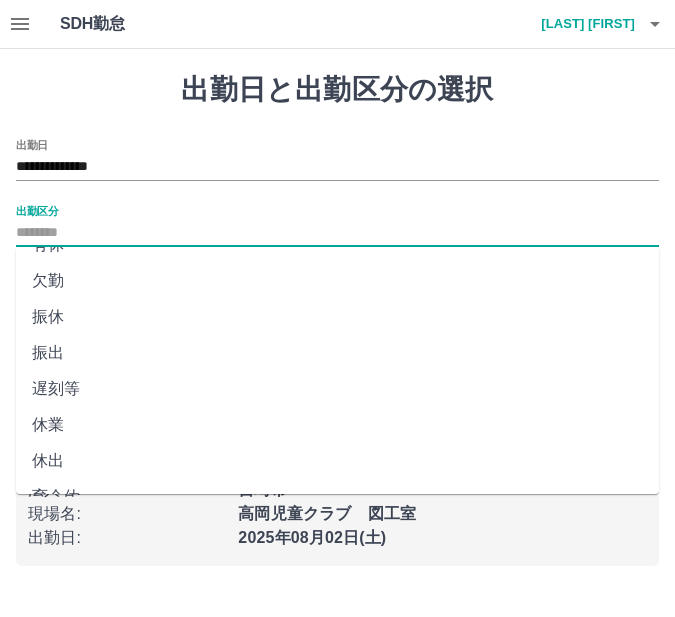 click on "振出" at bounding box center [337, 353] 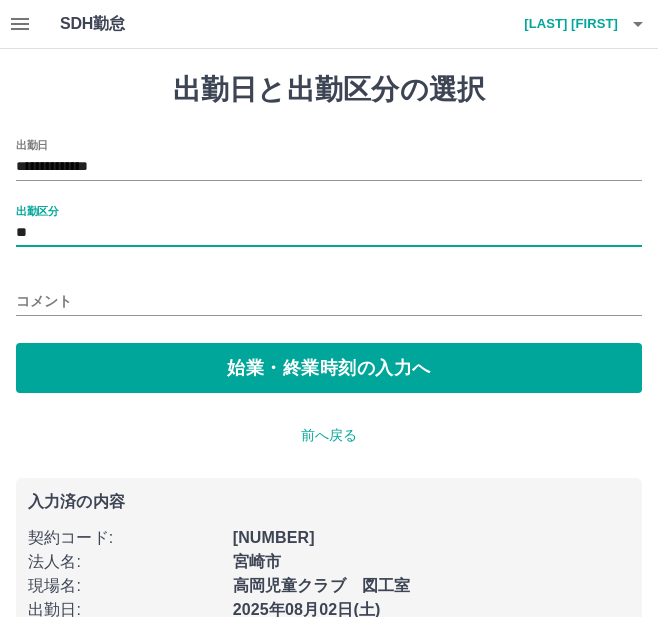 click on "コメント" at bounding box center [329, 301] 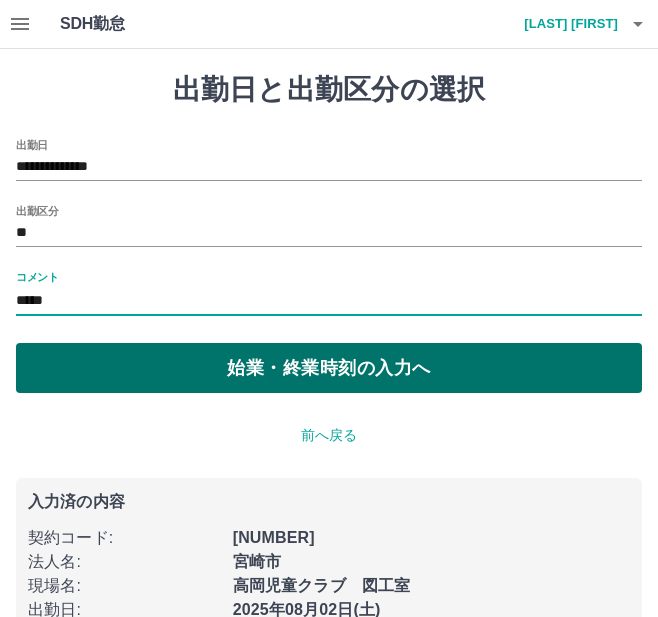type on "*****" 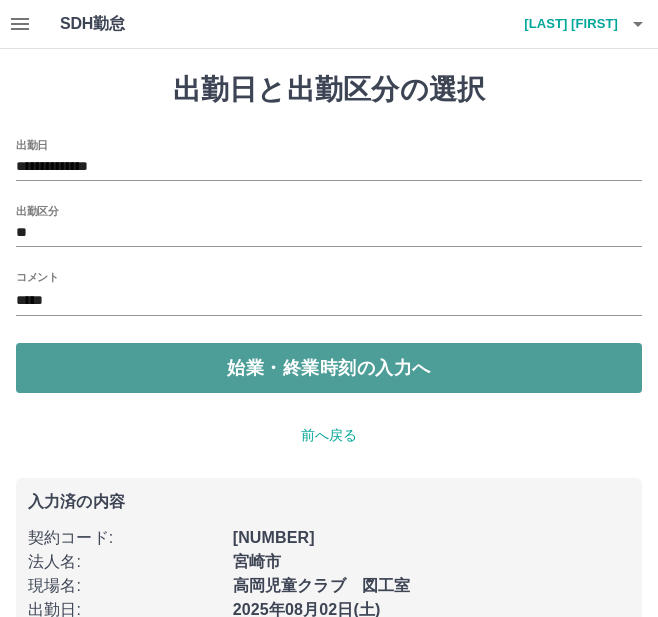click on "始業・終業時刻の入力へ" at bounding box center [329, 368] 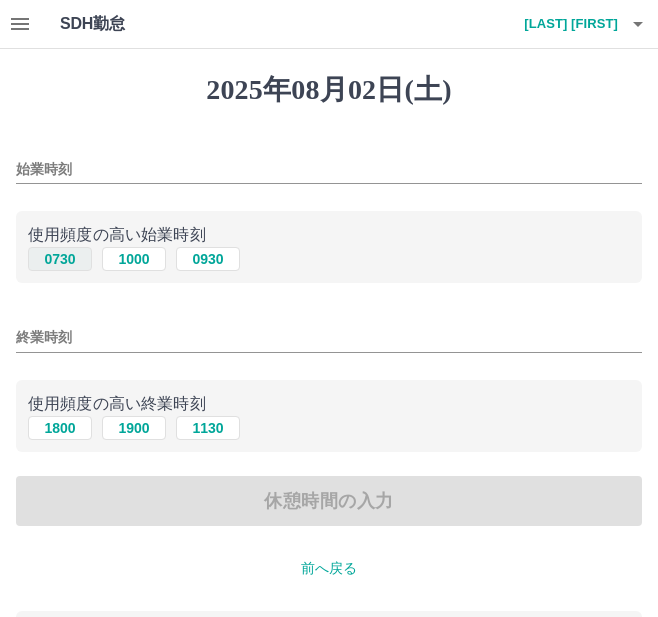 click on "0730" at bounding box center (60, 259) 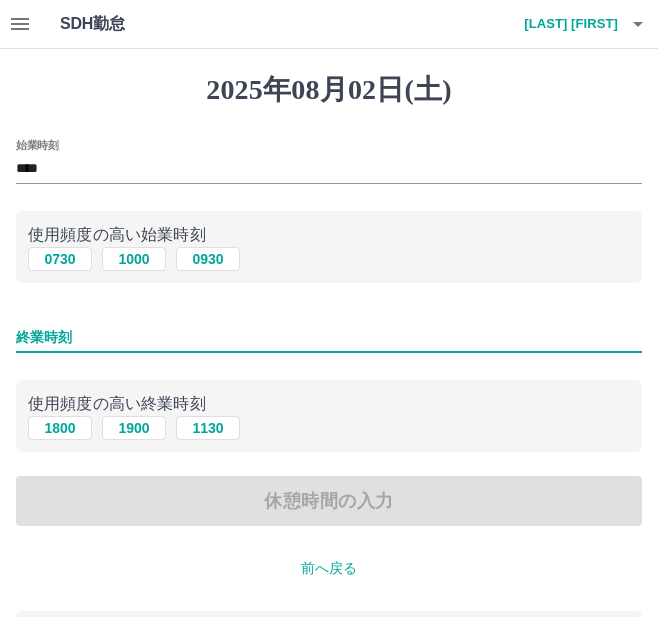 click on "終業時刻" at bounding box center (329, 337) 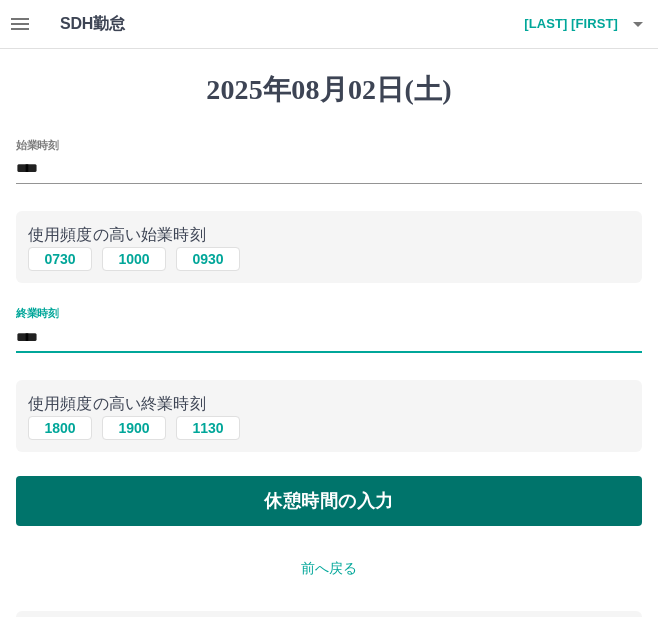 type on "****" 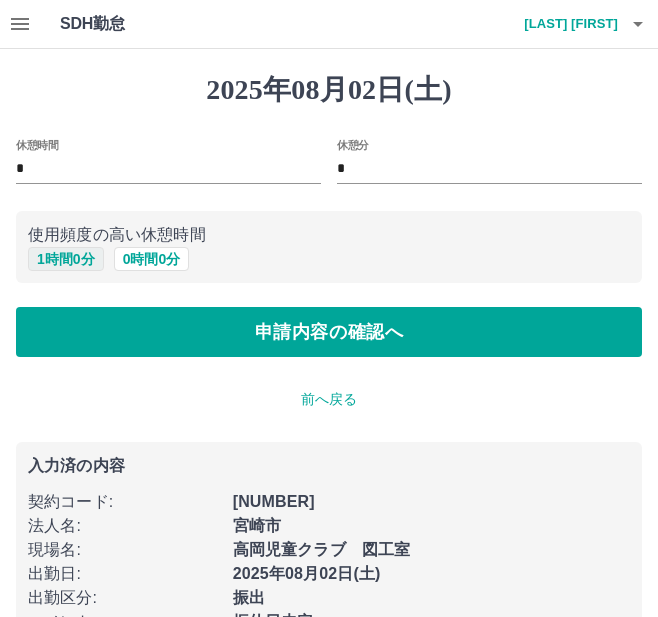 click on "1 時間 0 分" at bounding box center [66, 259] 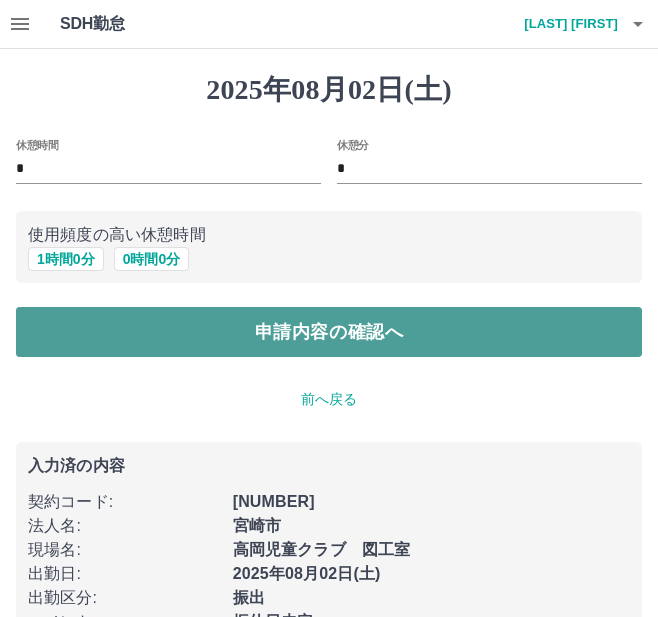 click on "申請内容の確認へ" at bounding box center (329, 332) 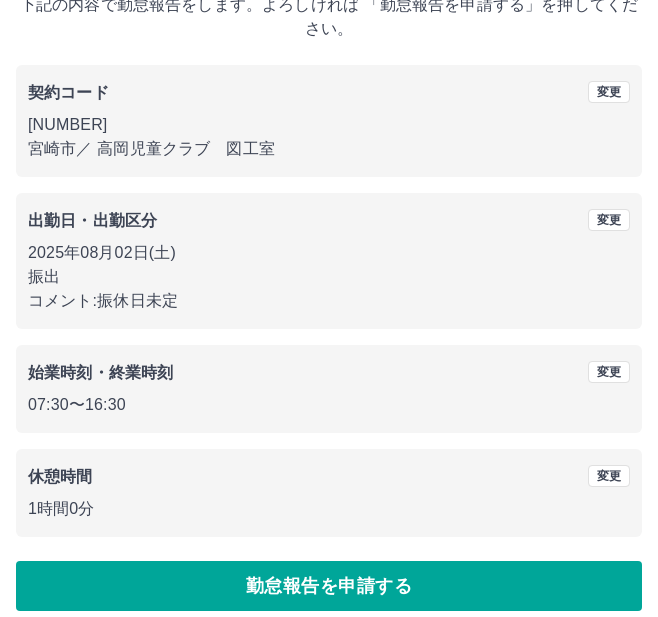 scroll, scrollTop: 156, scrollLeft: 0, axis: vertical 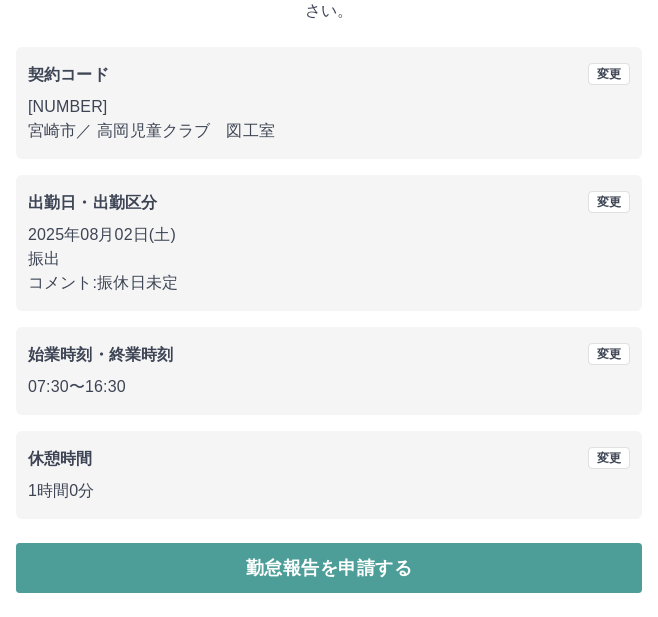 drag, startPoint x: 282, startPoint y: 561, endPoint x: 306, endPoint y: 524, distance: 44.102154 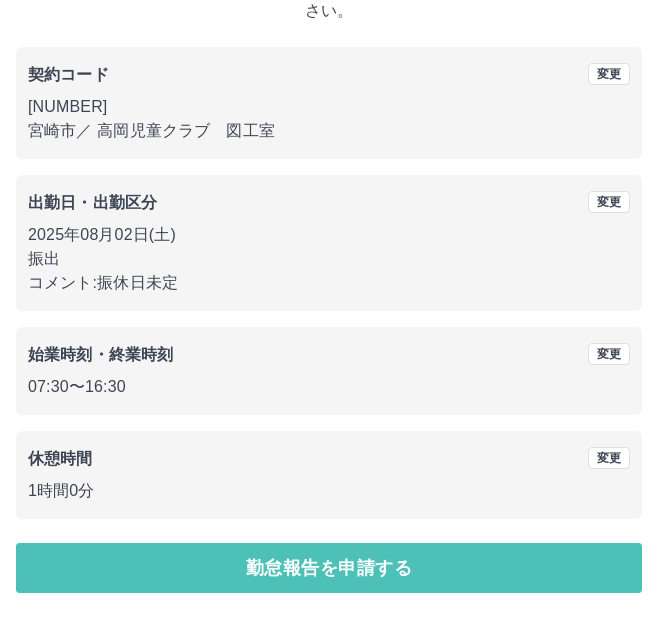 click on "勤怠報告を申請する" at bounding box center (329, 568) 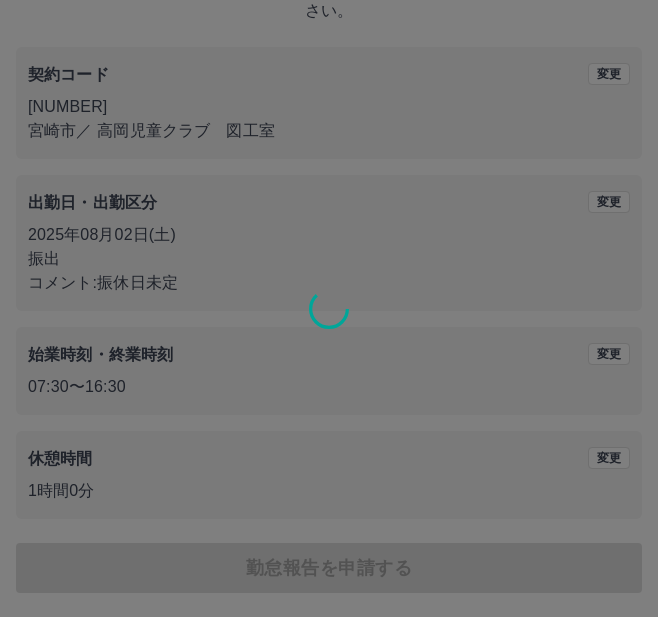 scroll, scrollTop: 0, scrollLeft: 0, axis: both 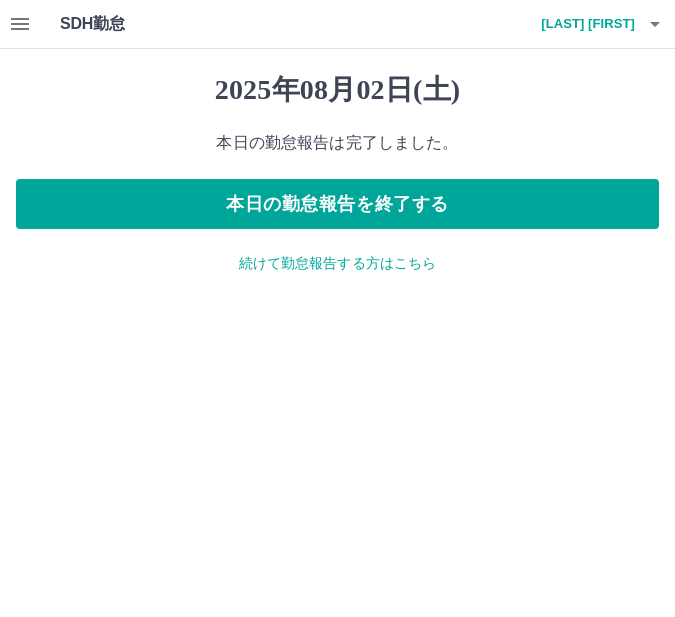 click 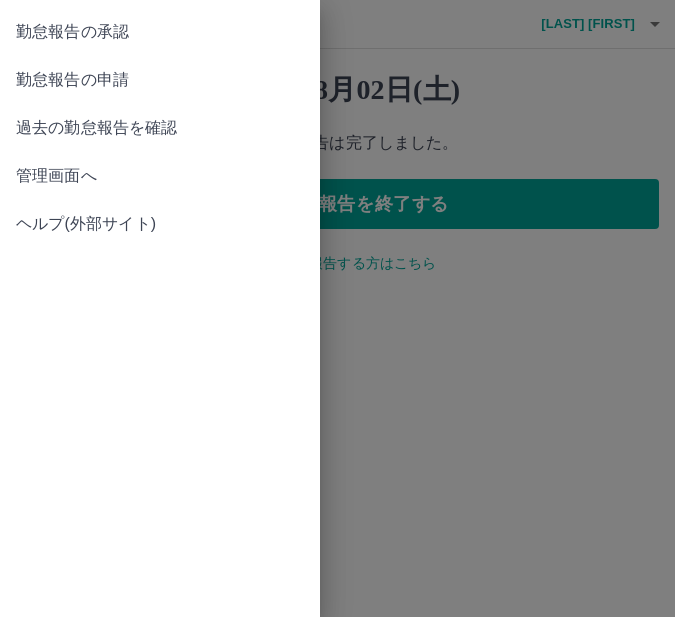 click on "勤怠報告の承認" at bounding box center [160, 32] 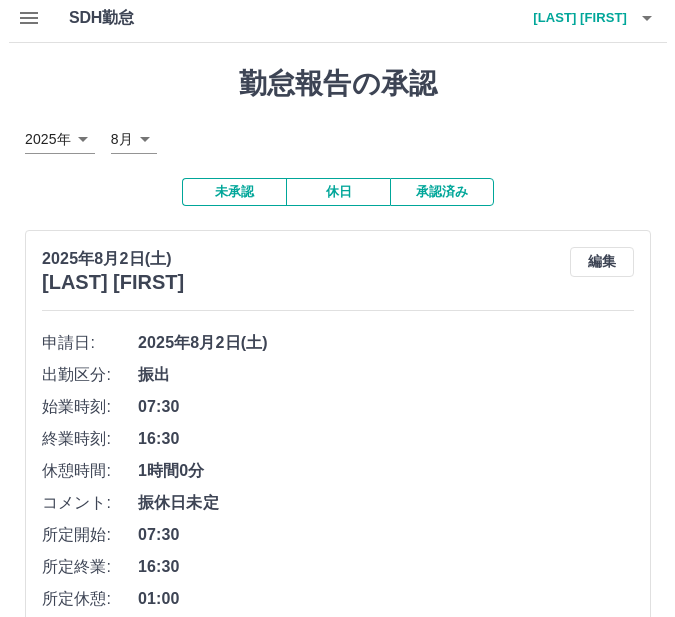scroll, scrollTop: 0, scrollLeft: 0, axis: both 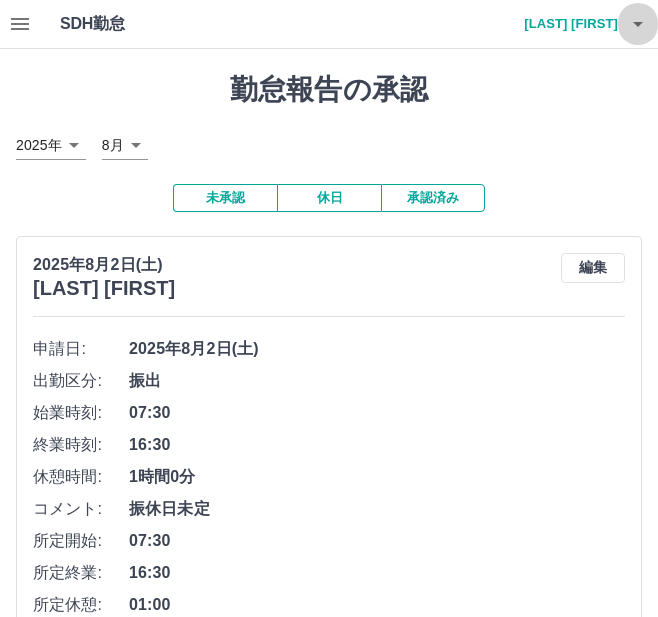 click 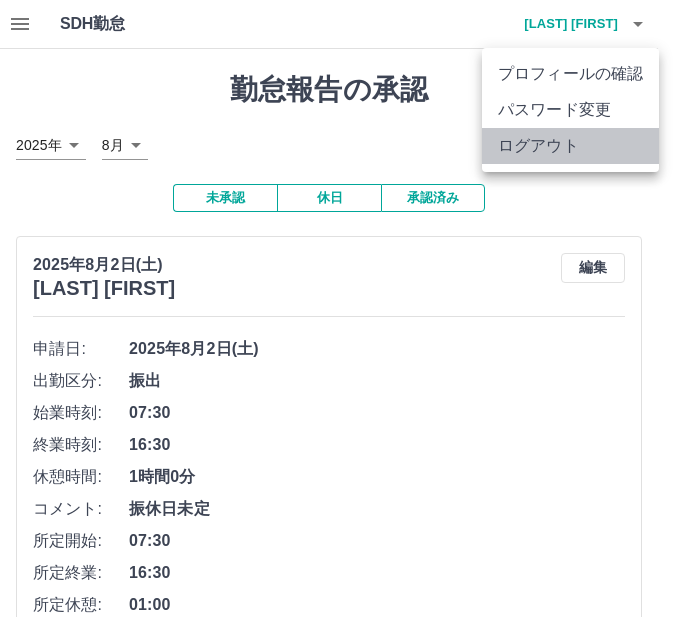 click on "ログアウト" at bounding box center (570, 146) 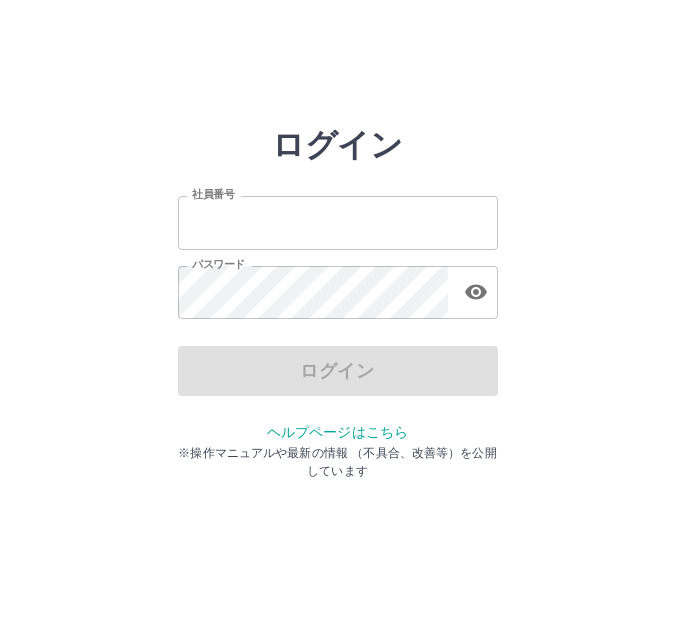 scroll, scrollTop: 0, scrollLeft: 0, axis: both 